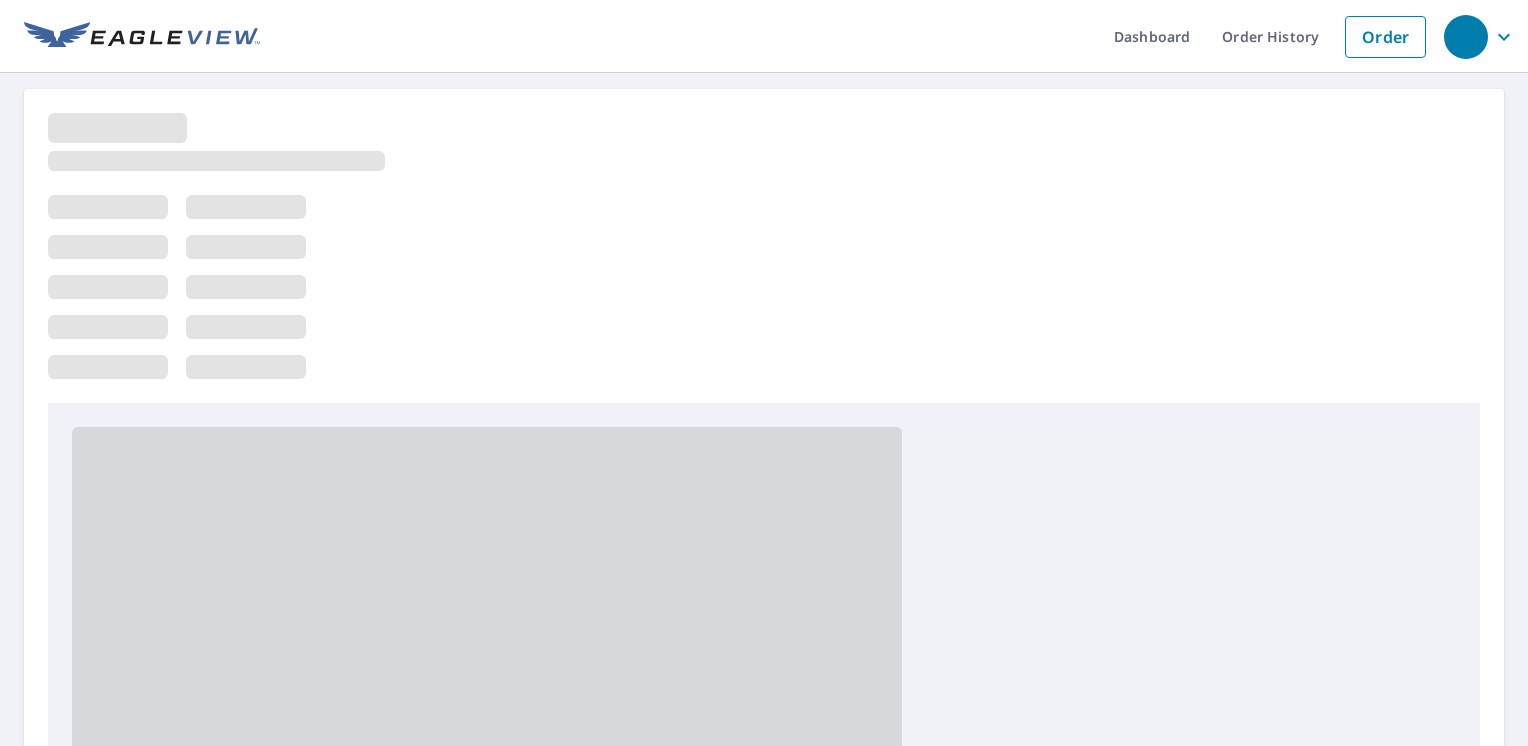 scroll, scrollTop: 0, scrollLeft: 0, axis: both 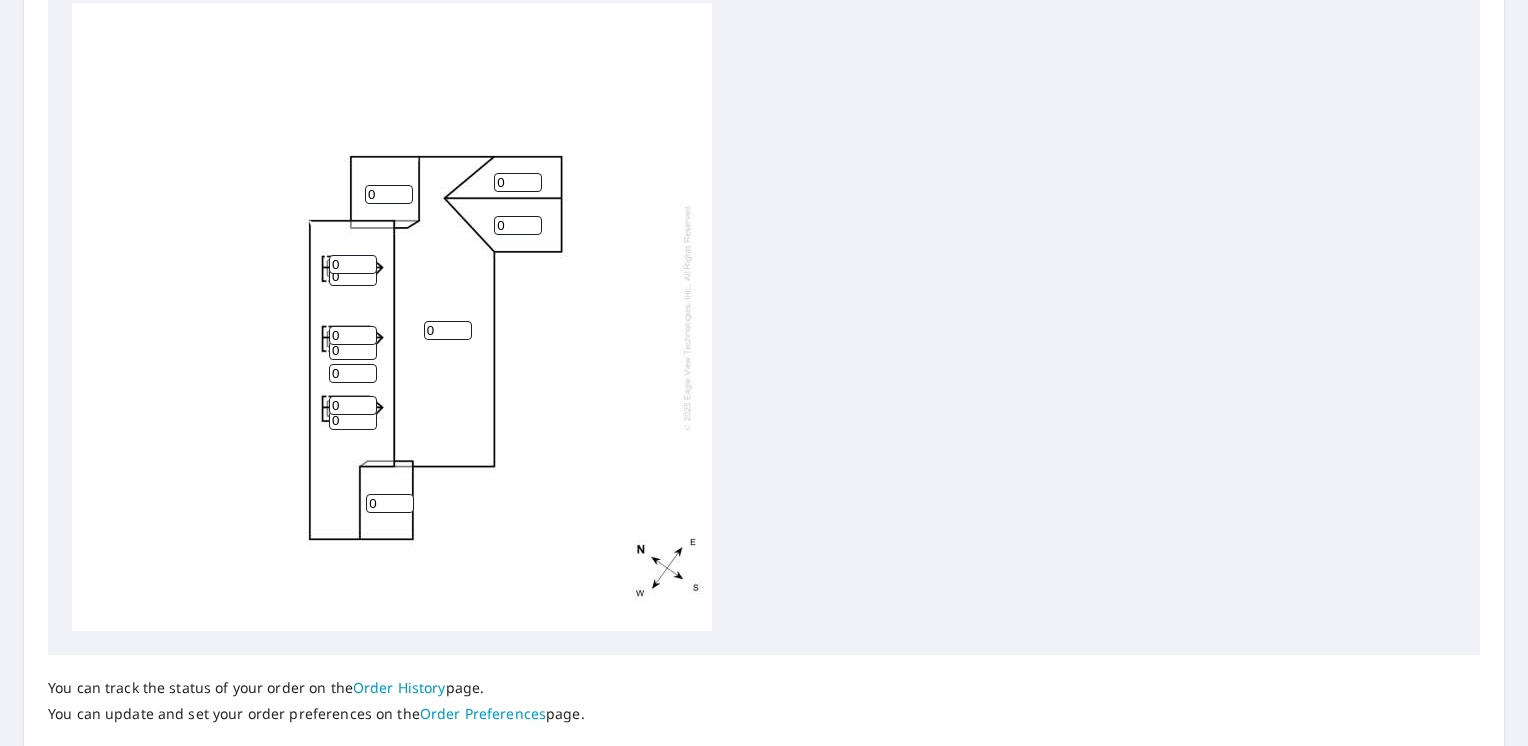 click on "0" at bounding box center [448, 330] 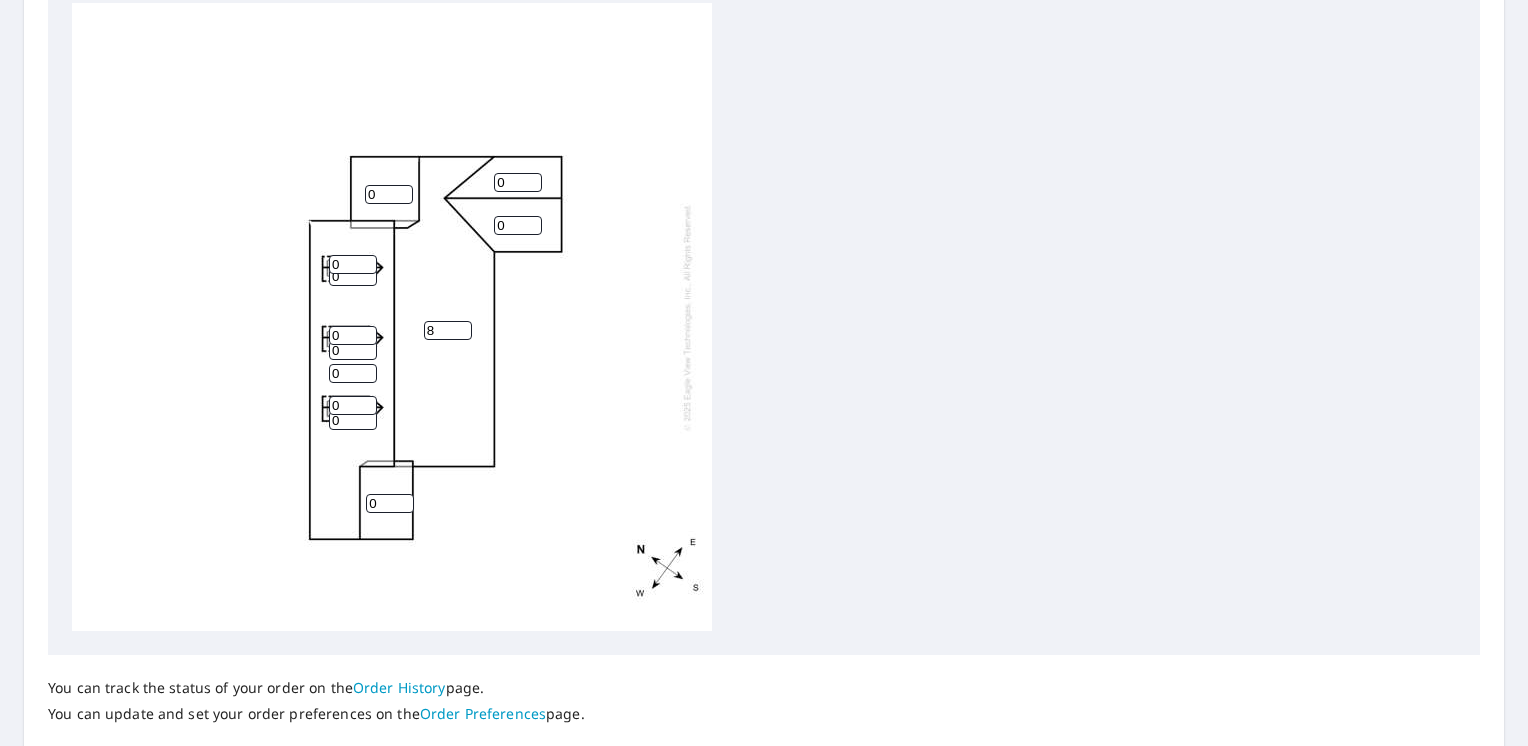 type on "8" 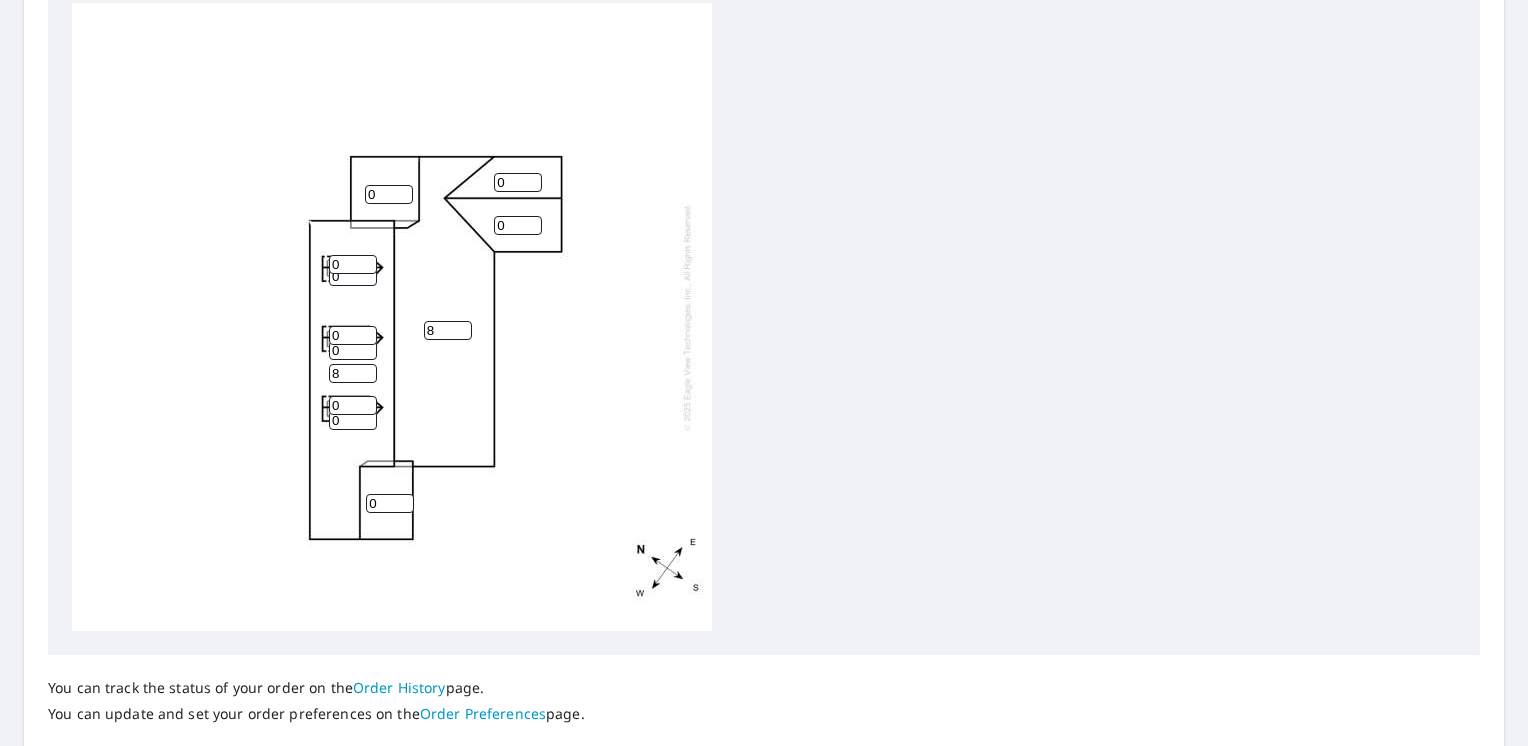 type on "8" 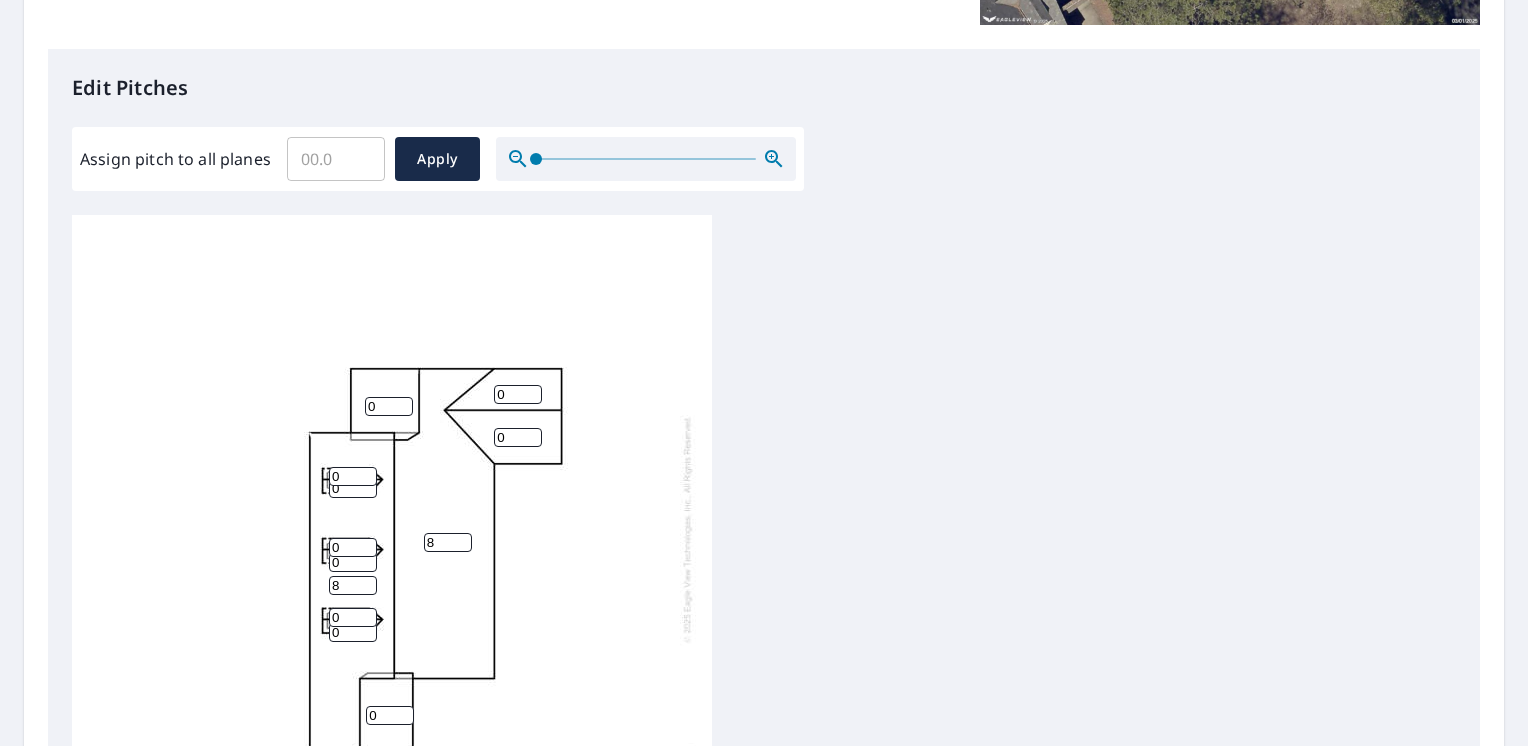 scroll, scrollTop: 300, scrollLeft: 0, axis: vertical 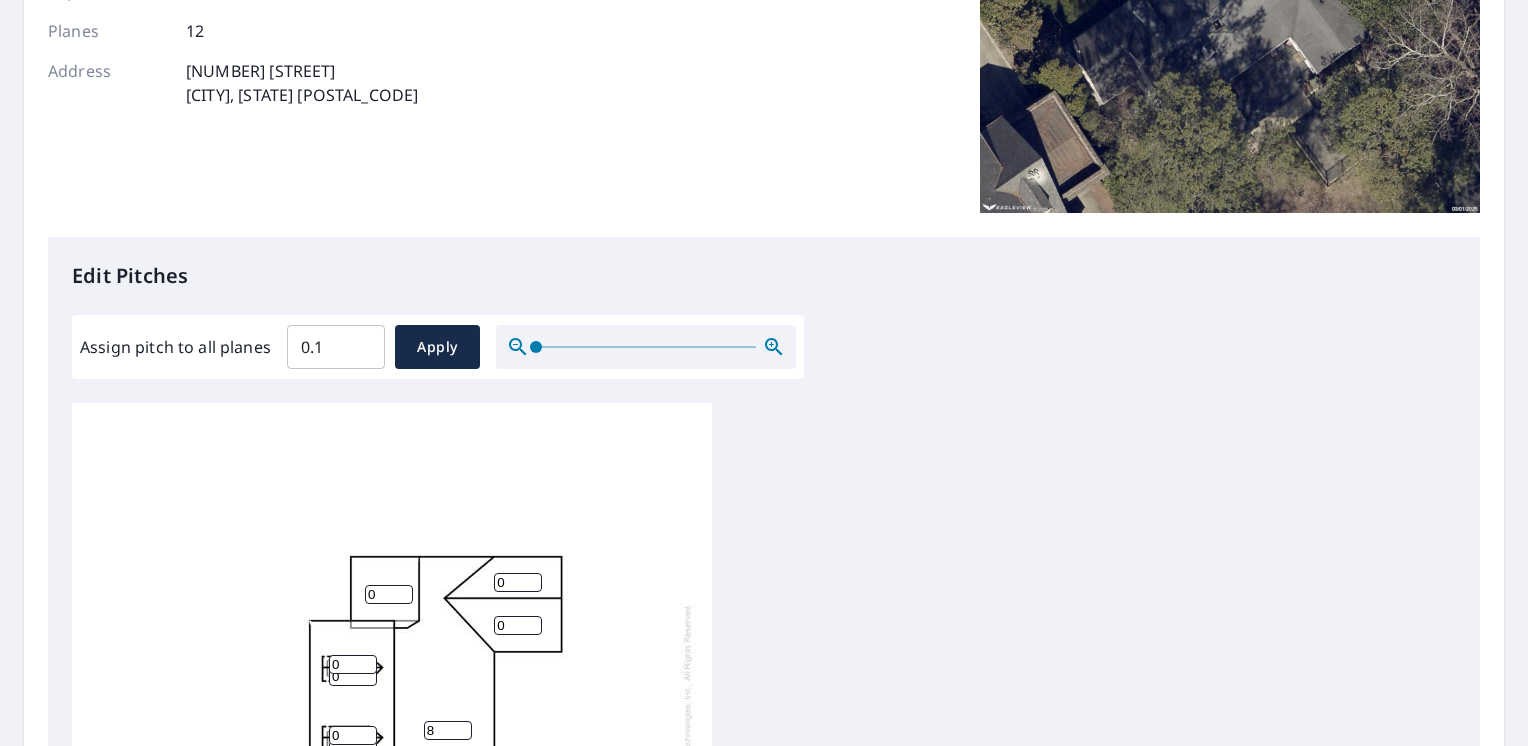 click on "0.1" at bounding box center [336, 347] 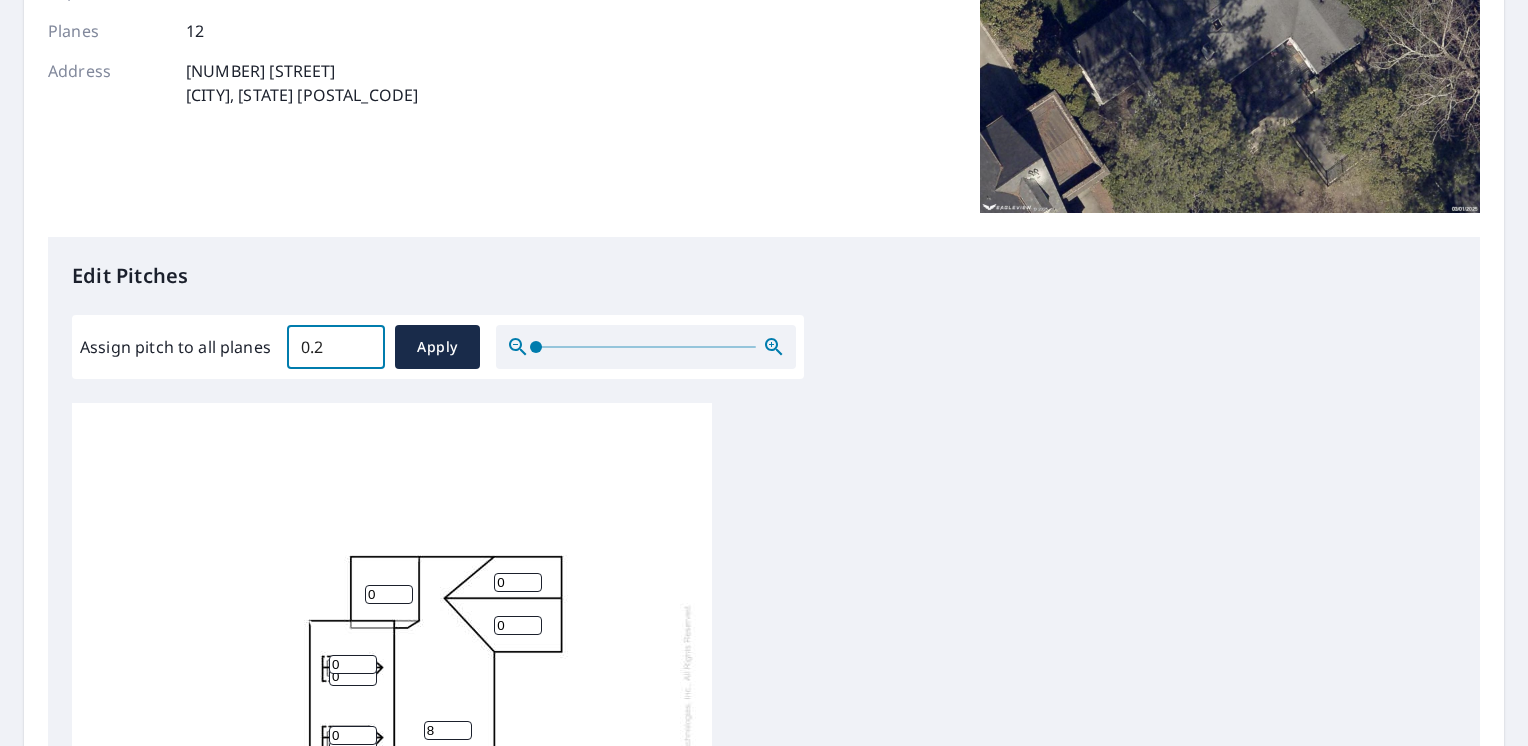 click on "0.2" at bounding box center [336, 347] 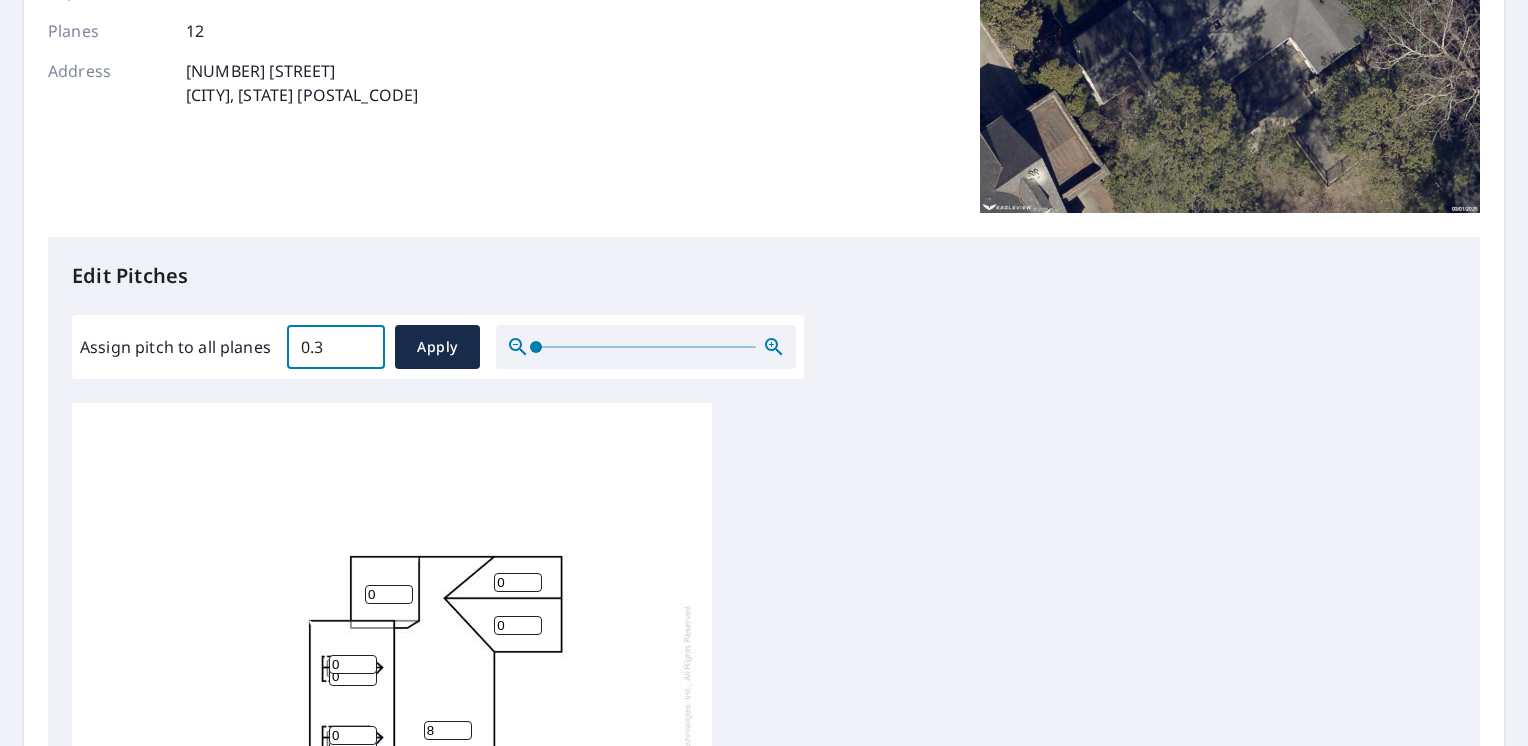 click on "0.3" at bounding box center (336, 347) 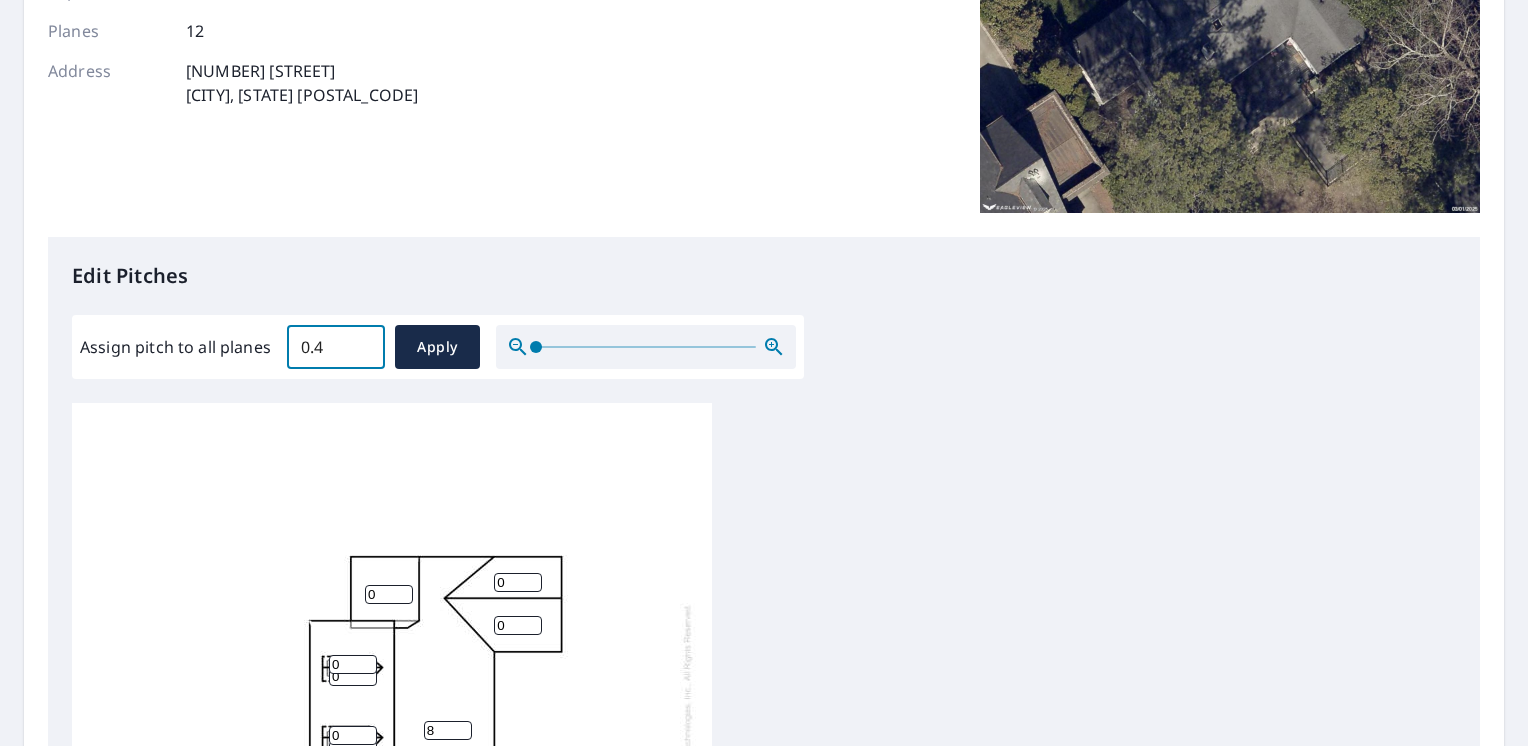 click on "0.4" at bounding box center (336, 347) 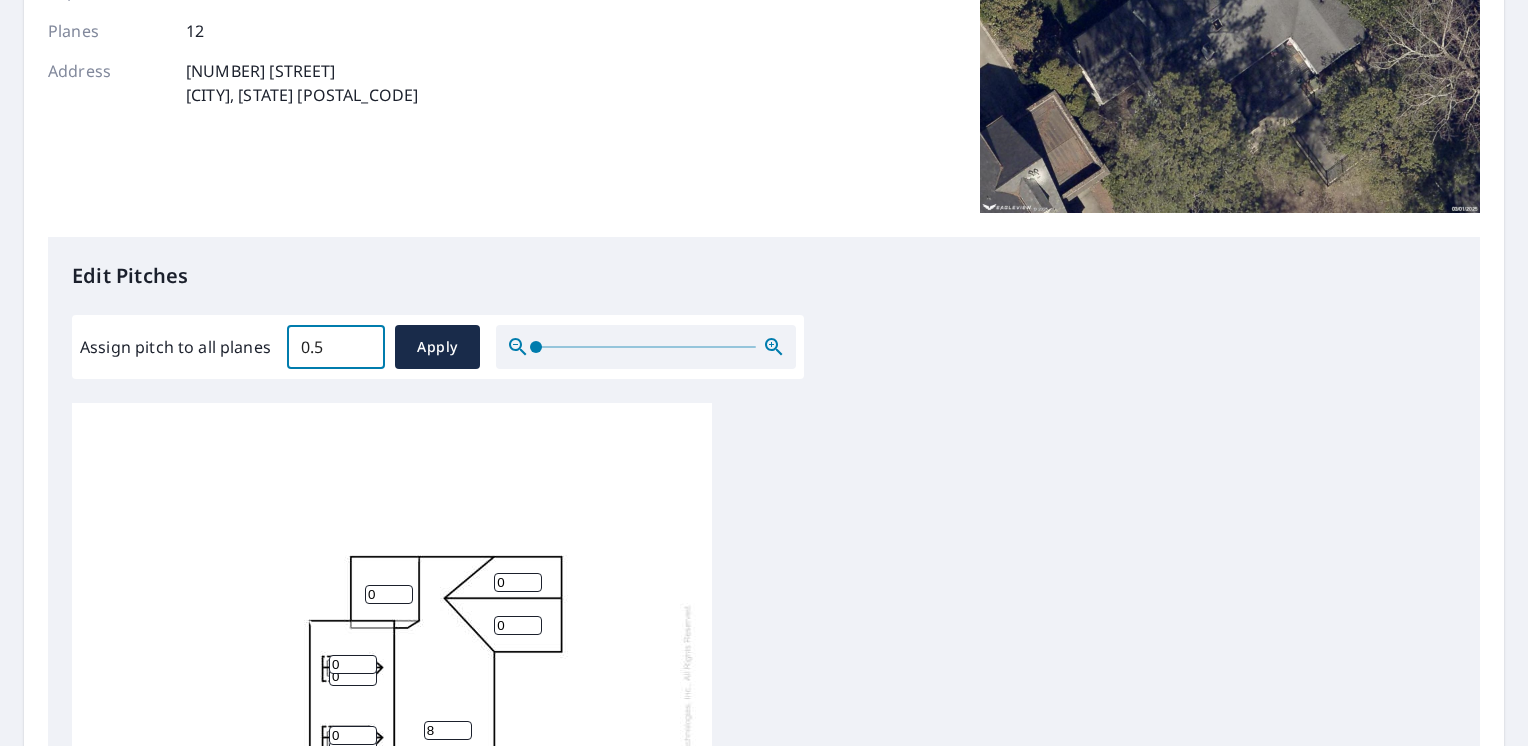 click on "0.5" at bounding box center (336, 347) 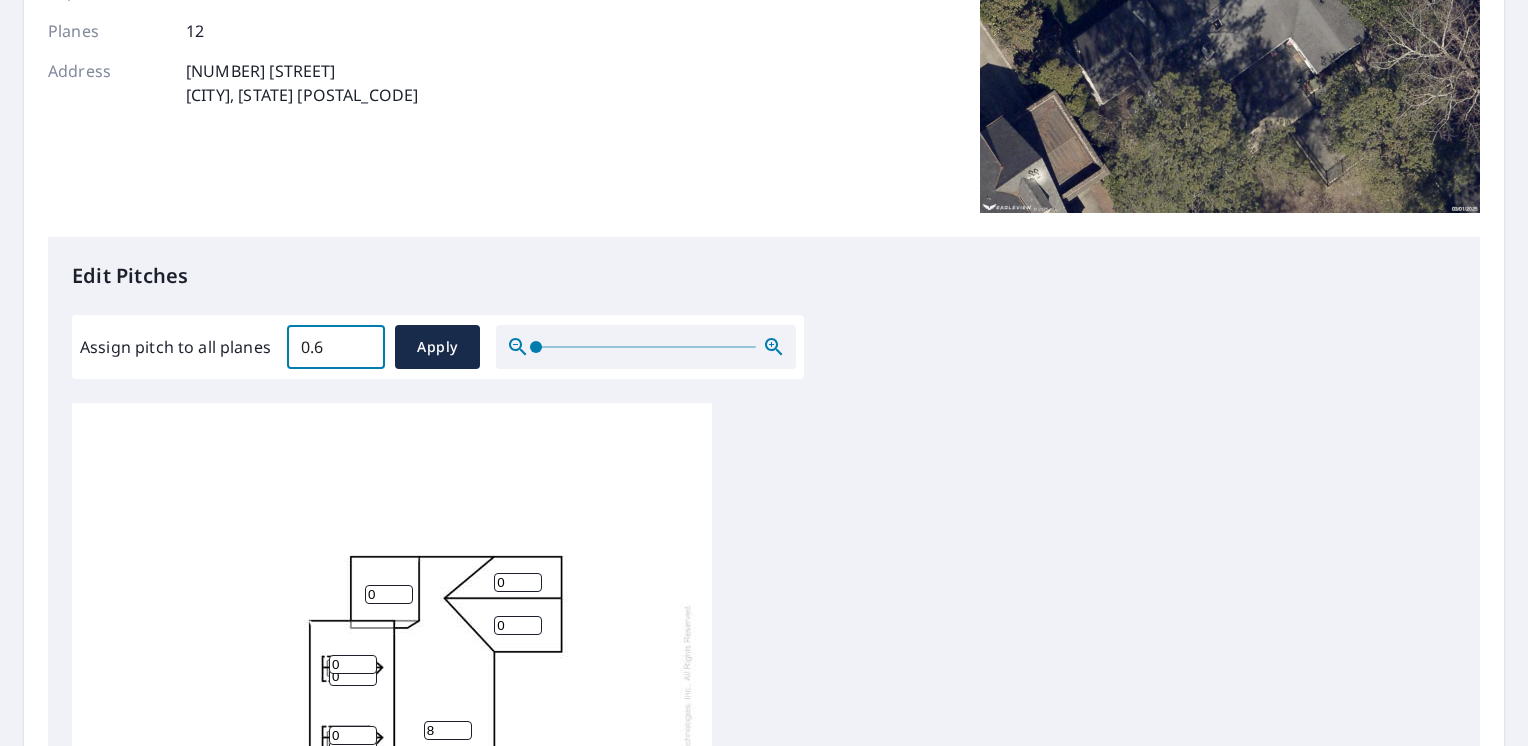 click on "0.6" at bounding box center (336, 347) 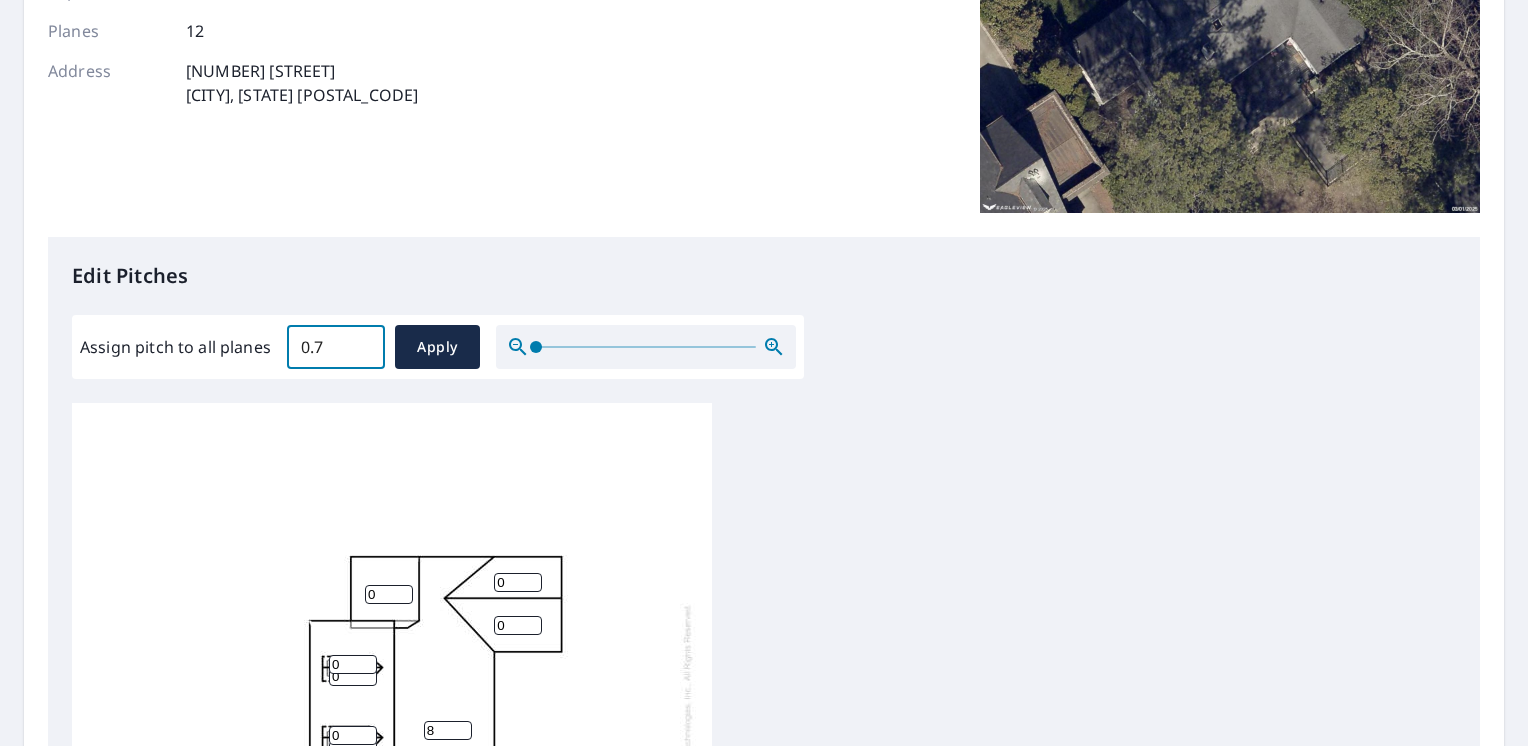 click on "0.7" at bounding box center (336, 347) 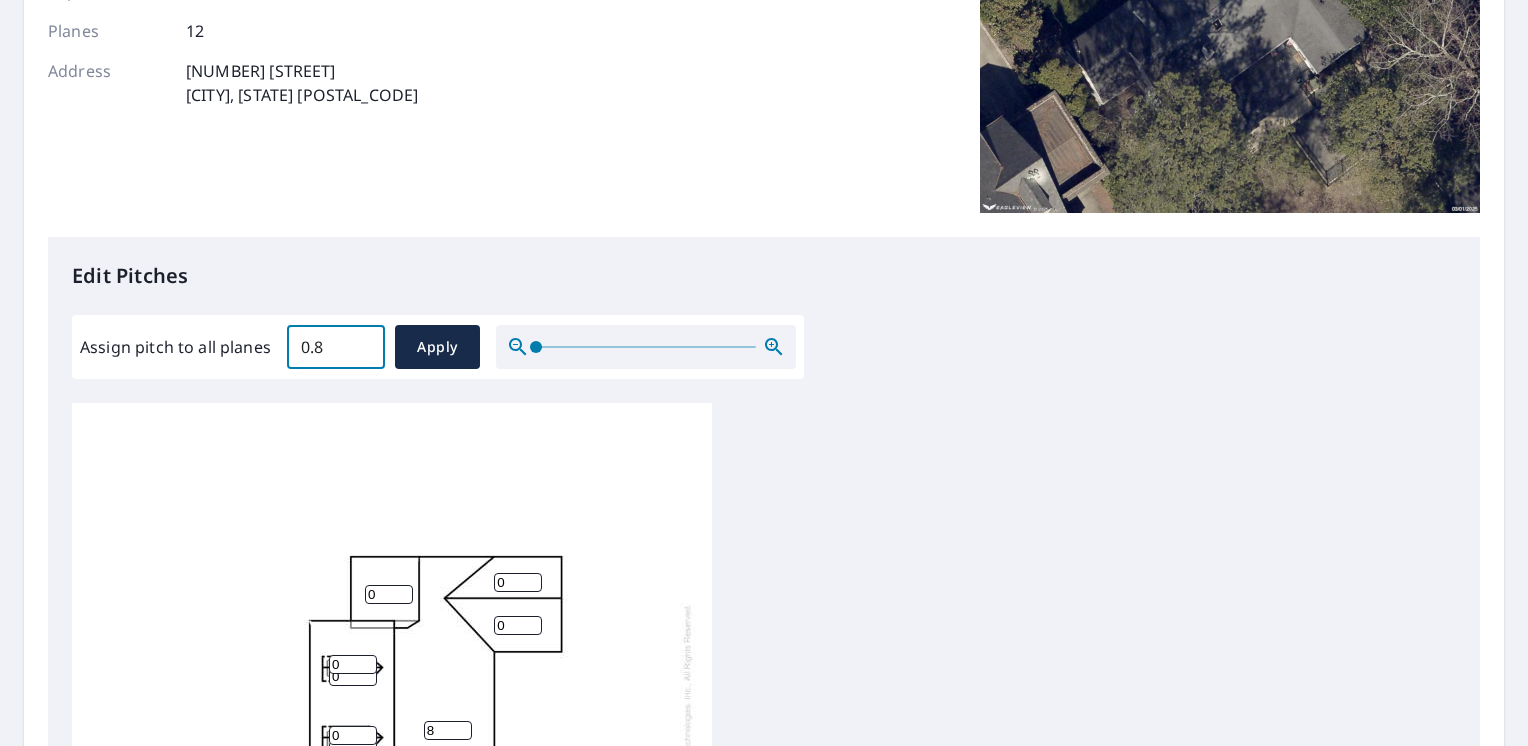 click on "0.8" at bounding box center (336, 347) 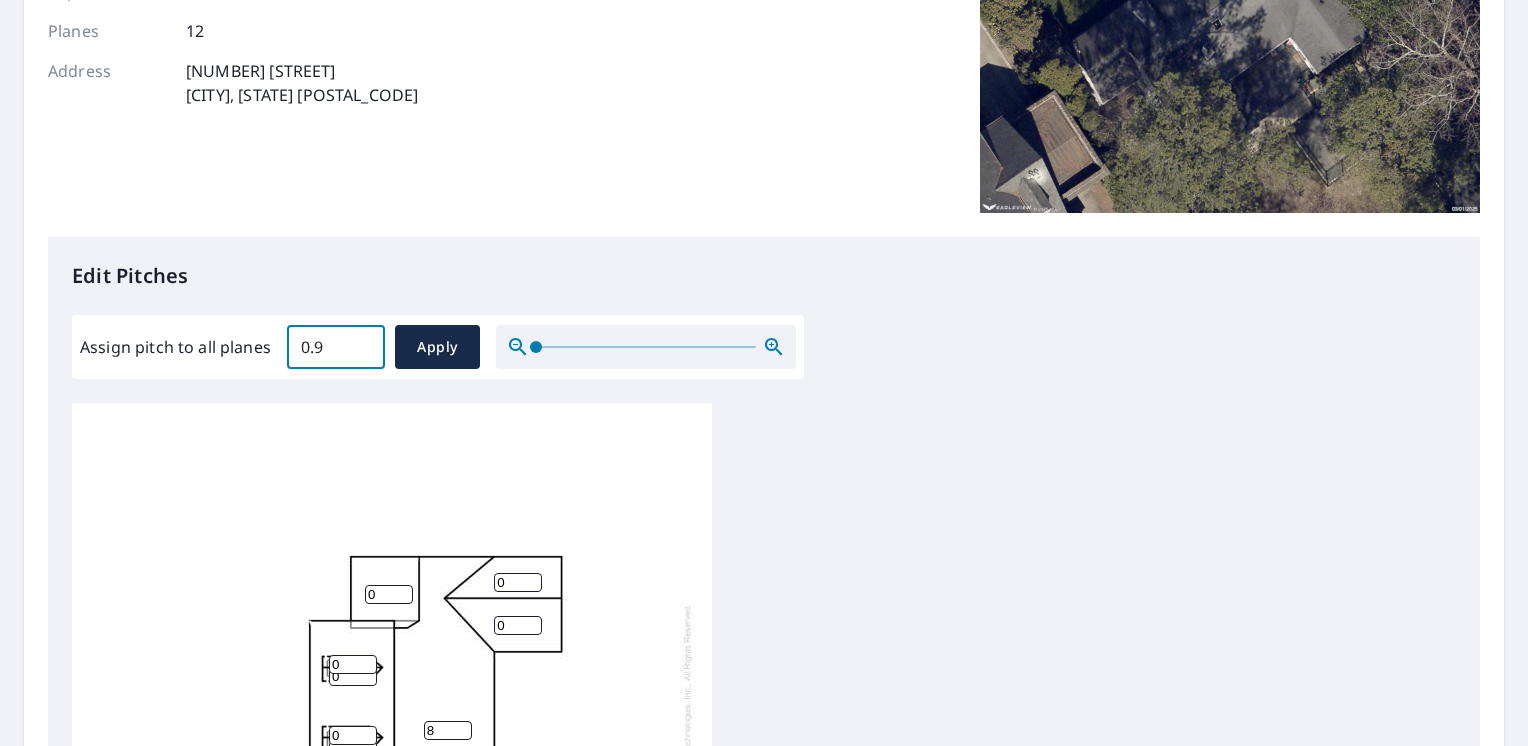 click on "0.9" at bounding box center (336, 347) 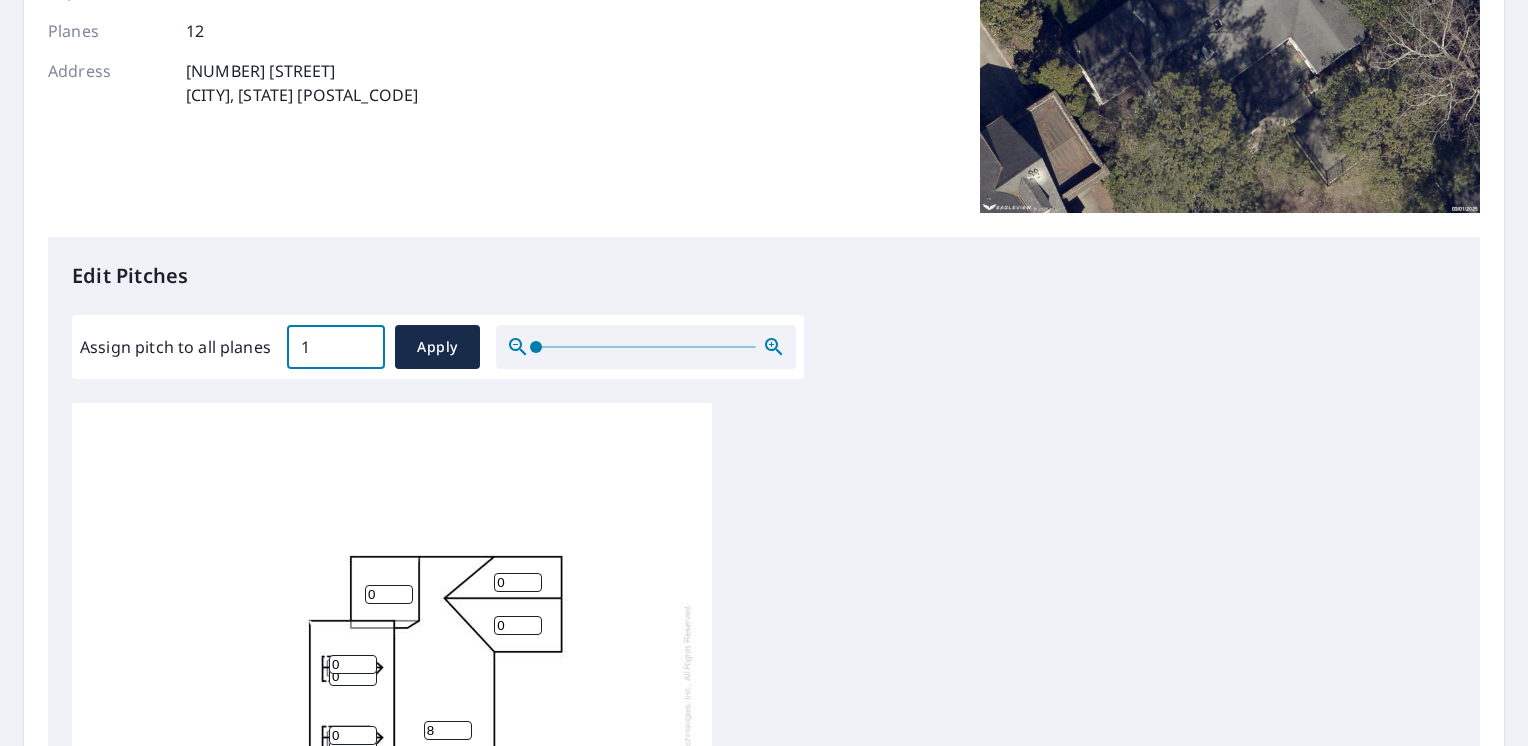 click on "1" at bounding box center [336, 347] 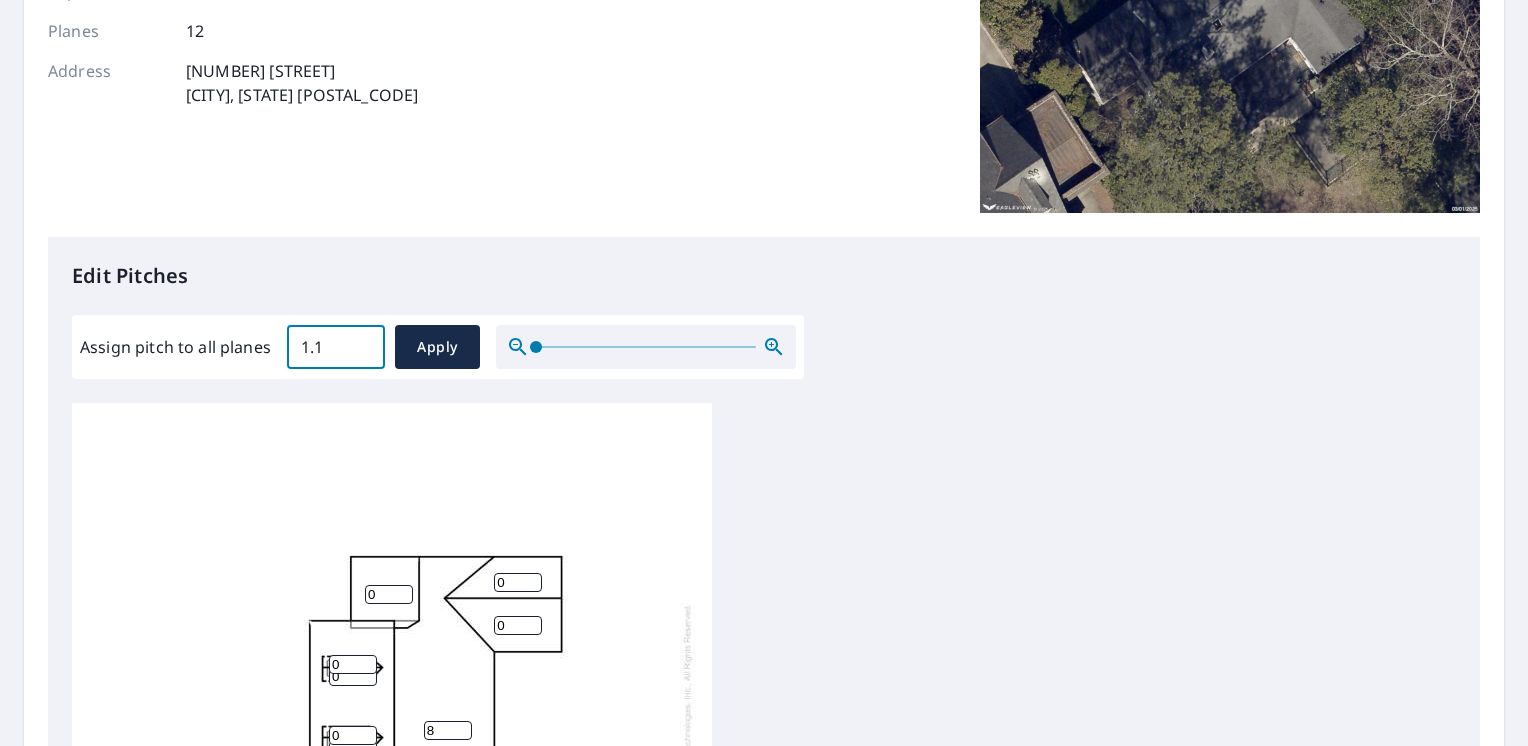 click on "1.1" at bounding box center (336, 347) 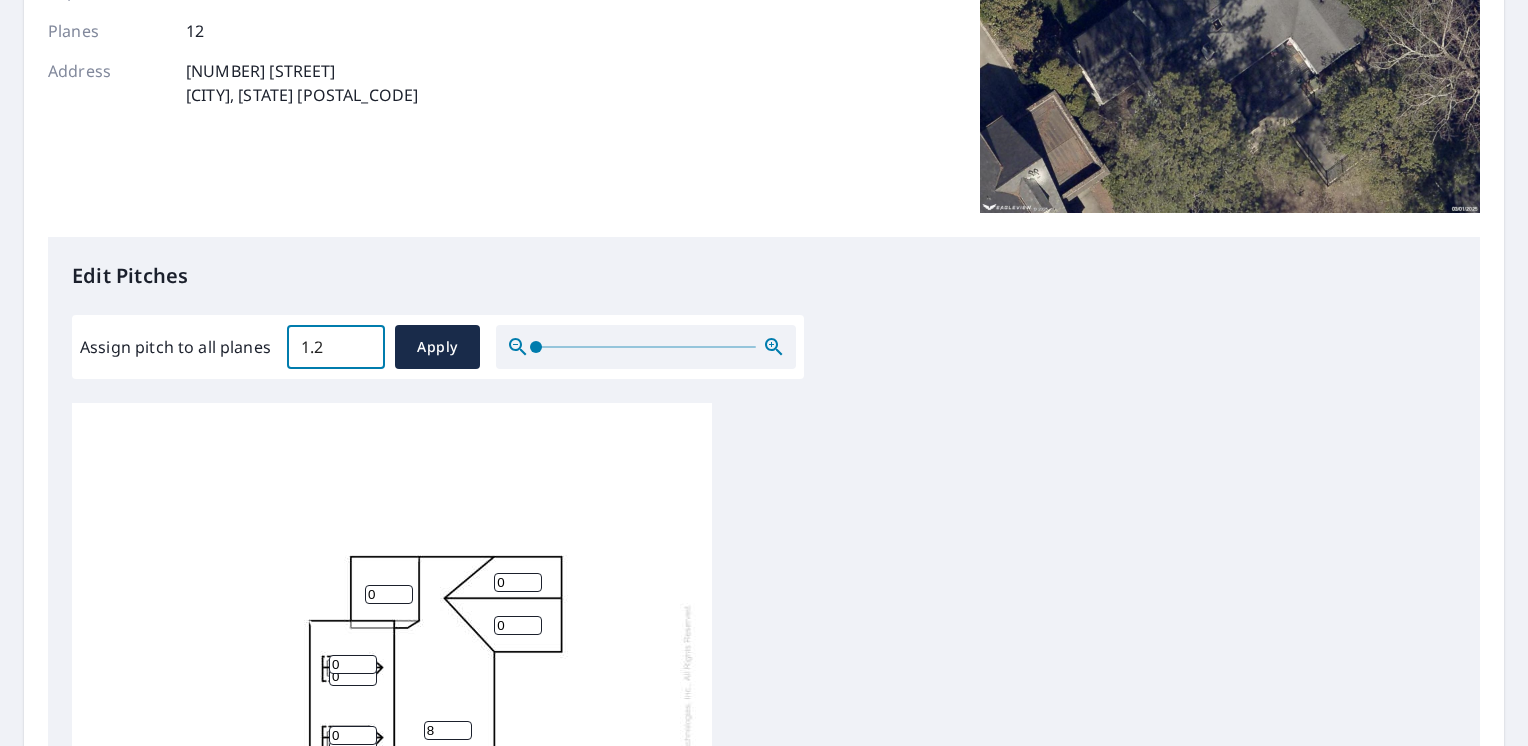 click on "1.2" at bounding box center (336, 347) 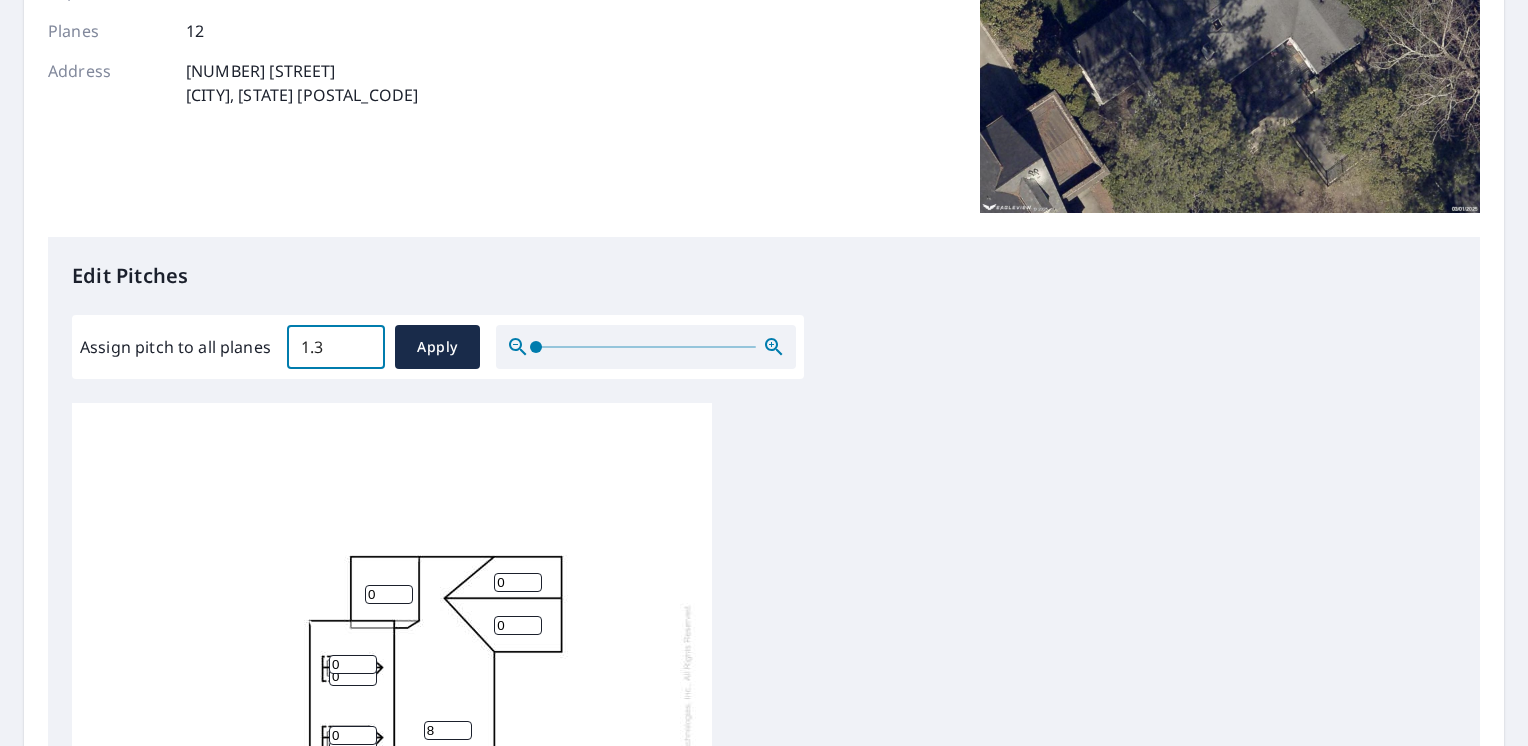 click on "1.3" at bounding box center (336, 347) 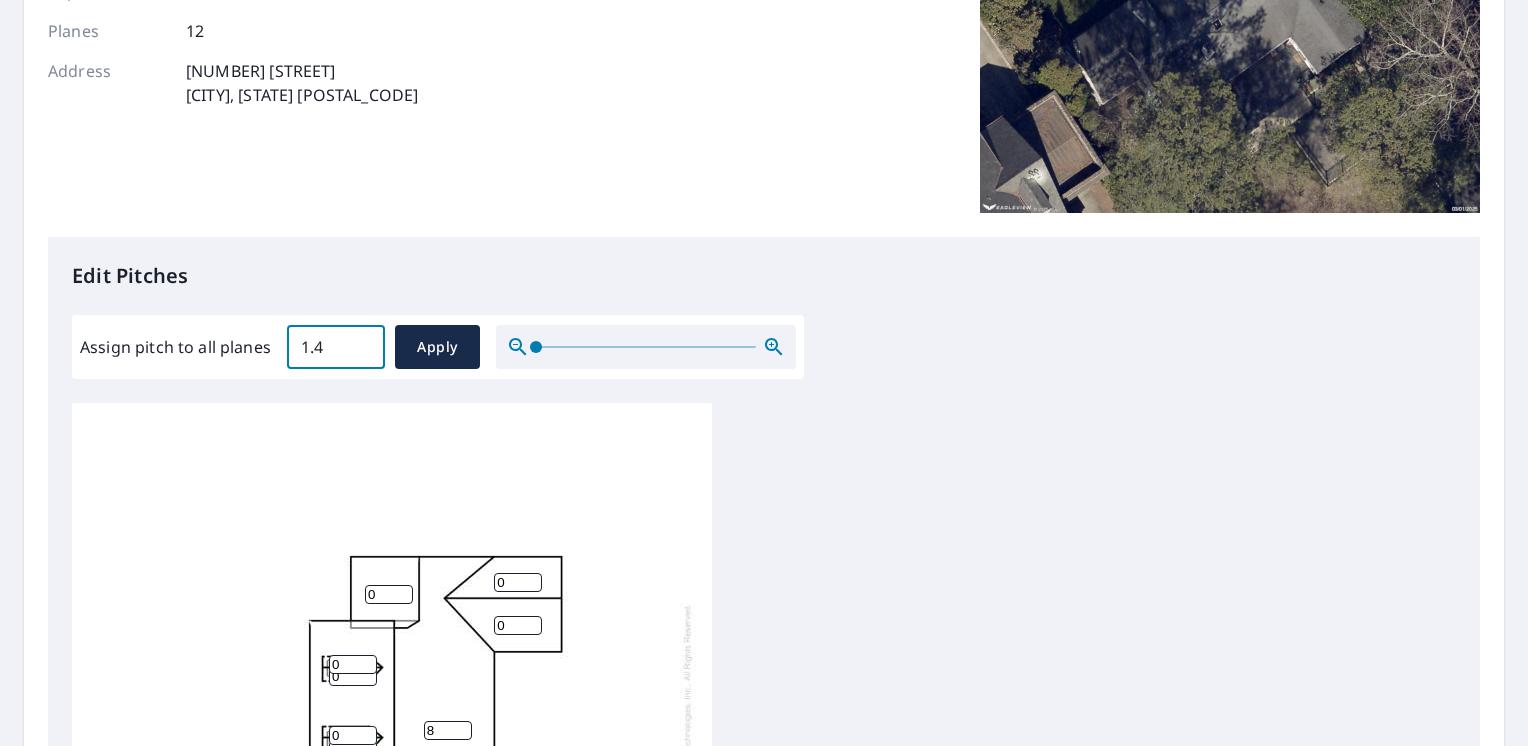 click on "1.4" at bounding box center (336, 347) 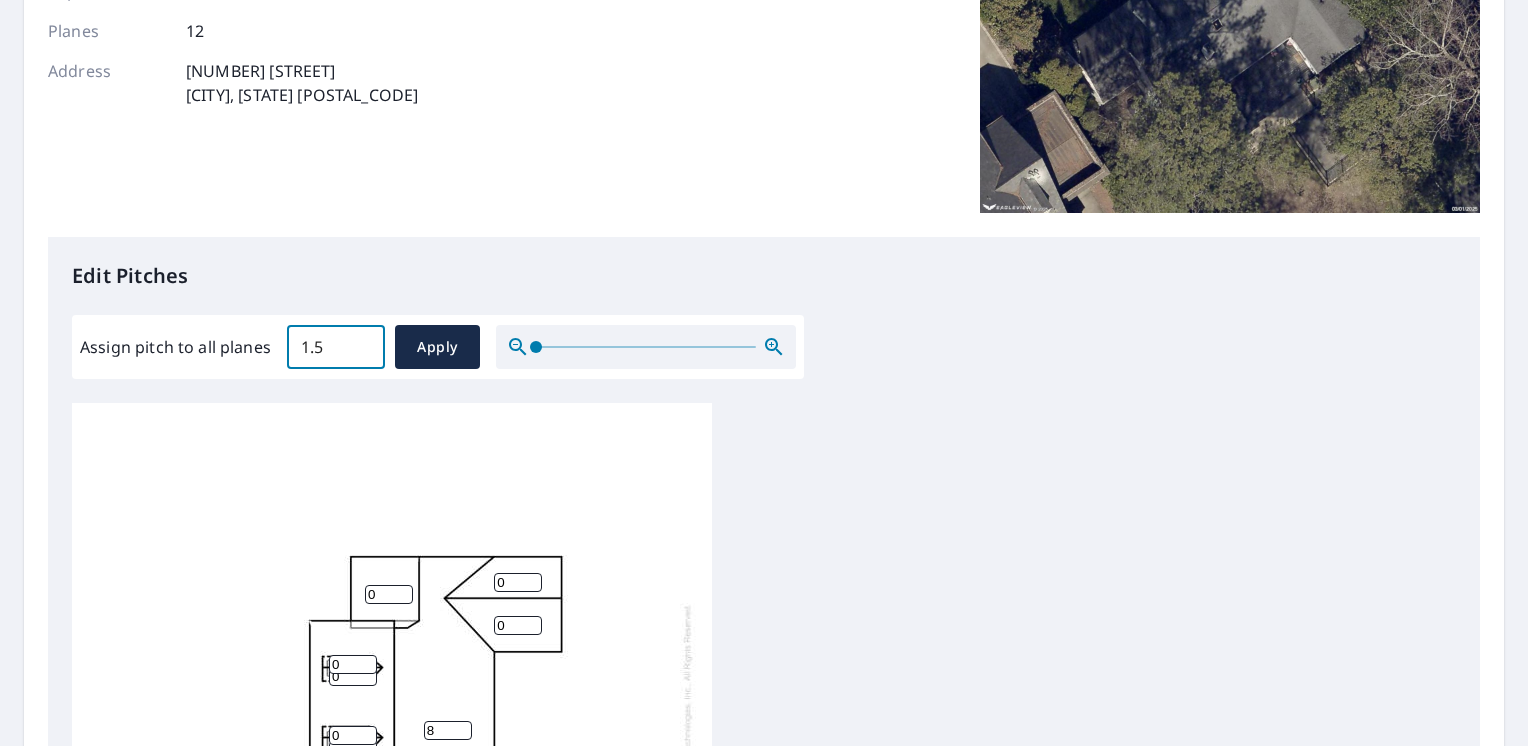 click on "1.5" at bounding box center (336, 347) 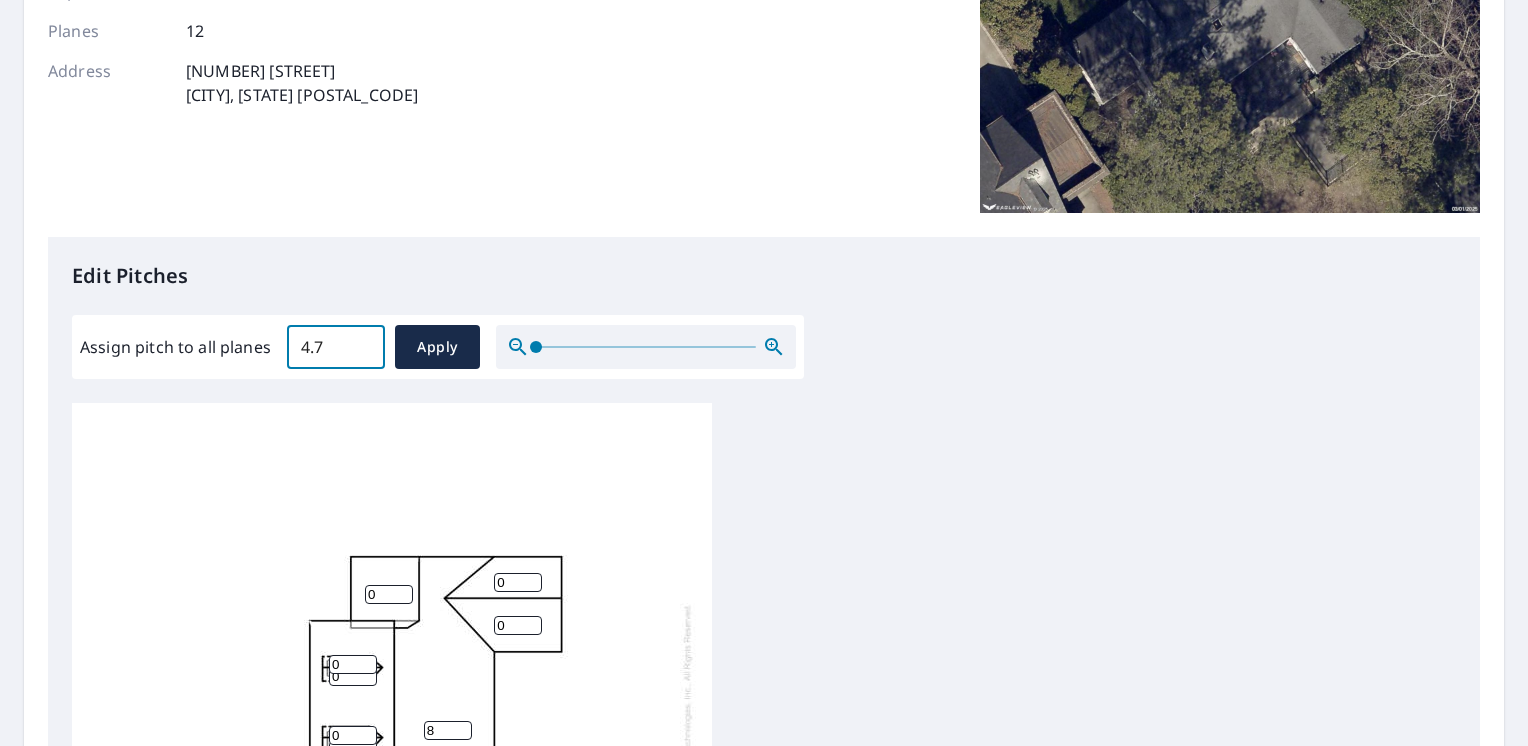 click on "4.7" at bounding box center [336, 347] 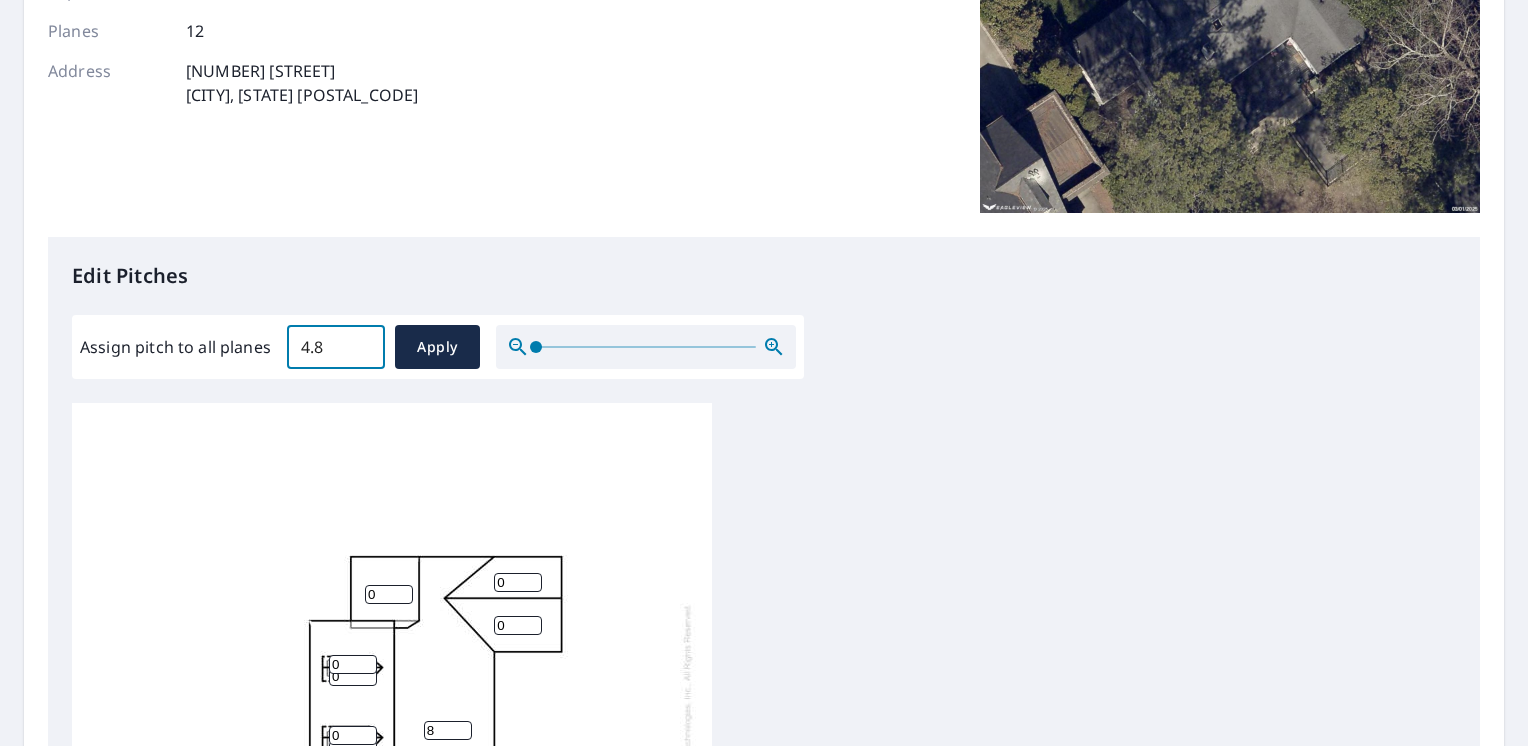 click on "4.8" at bounding box center [336, 347] 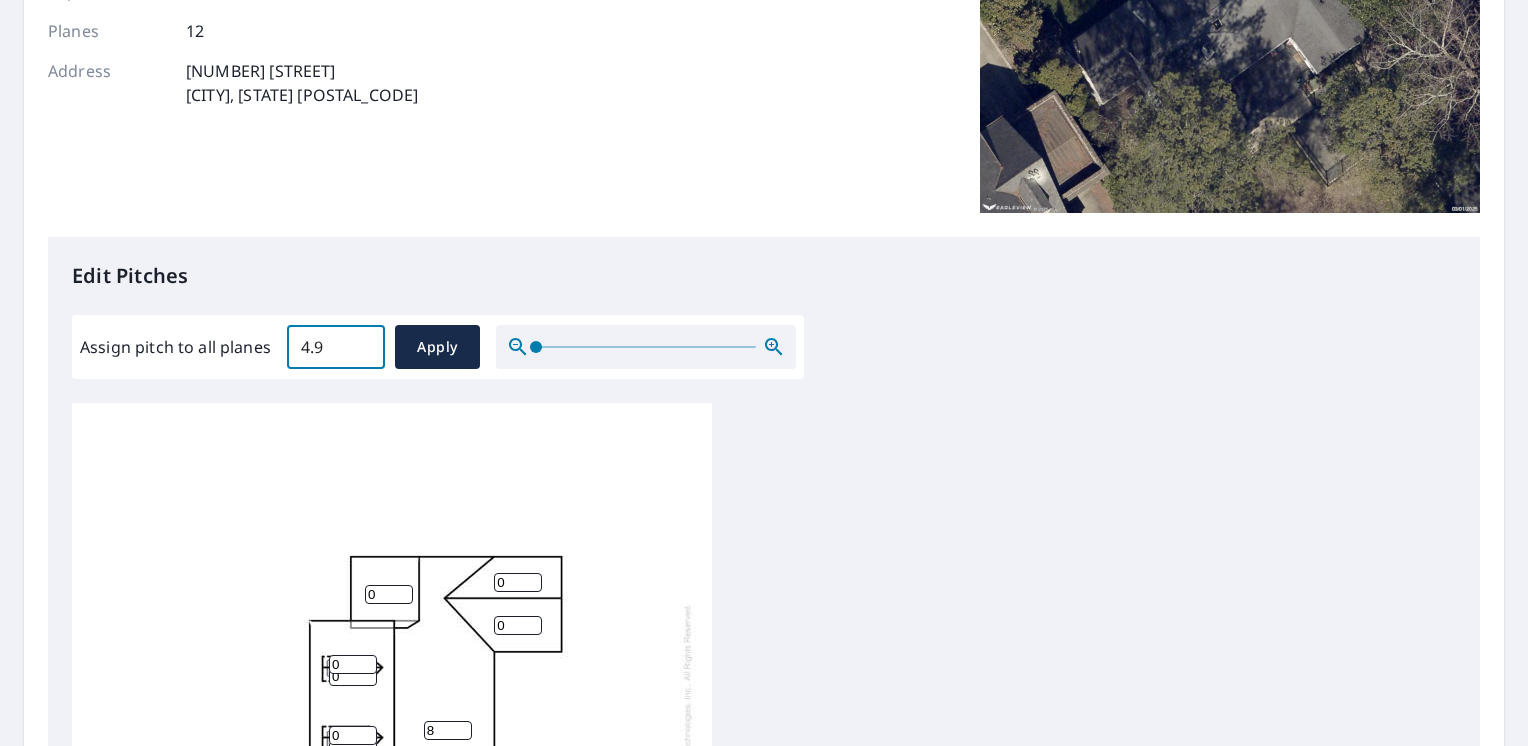 click on "4.9" at bounding box center [336, 347] 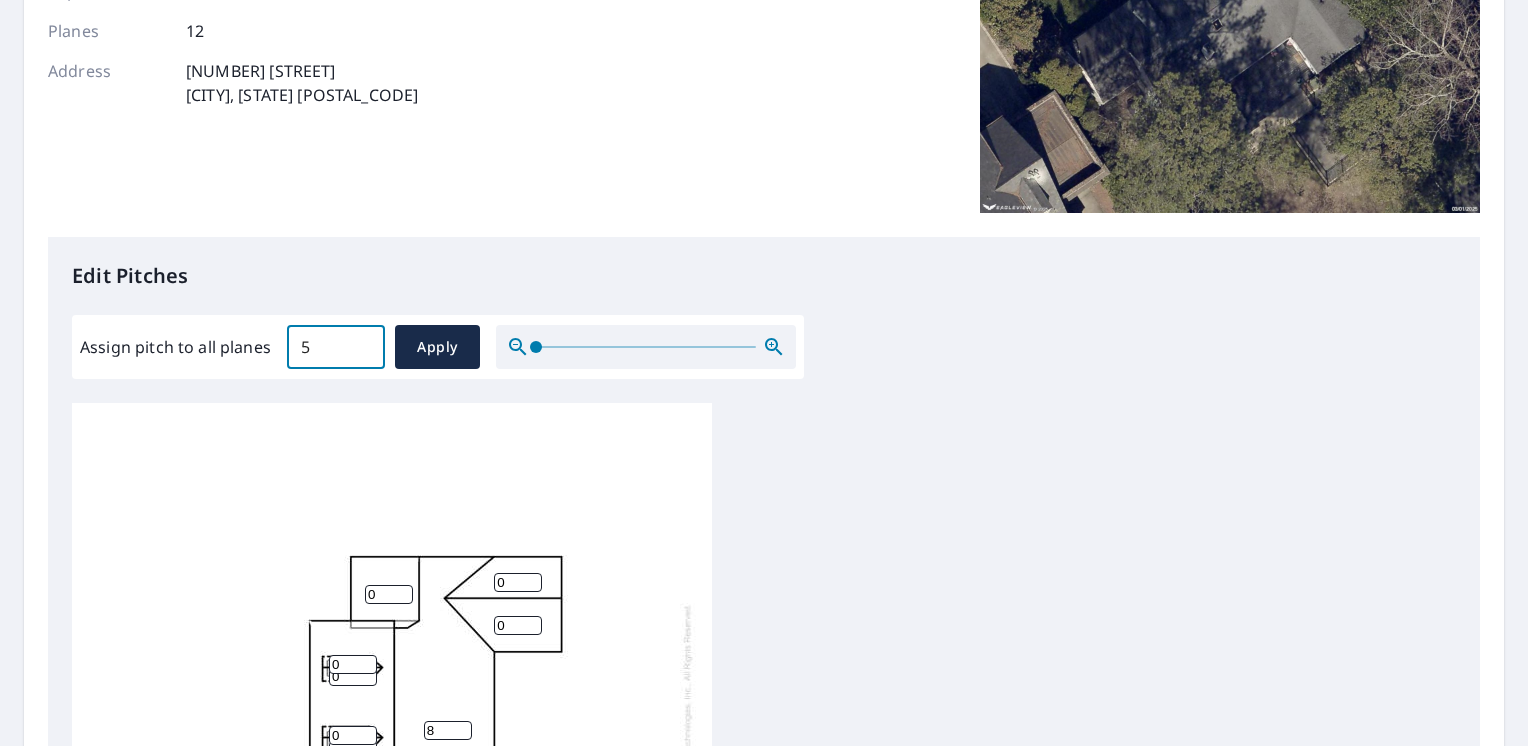 click on "5" at bounding box center [336, 347] 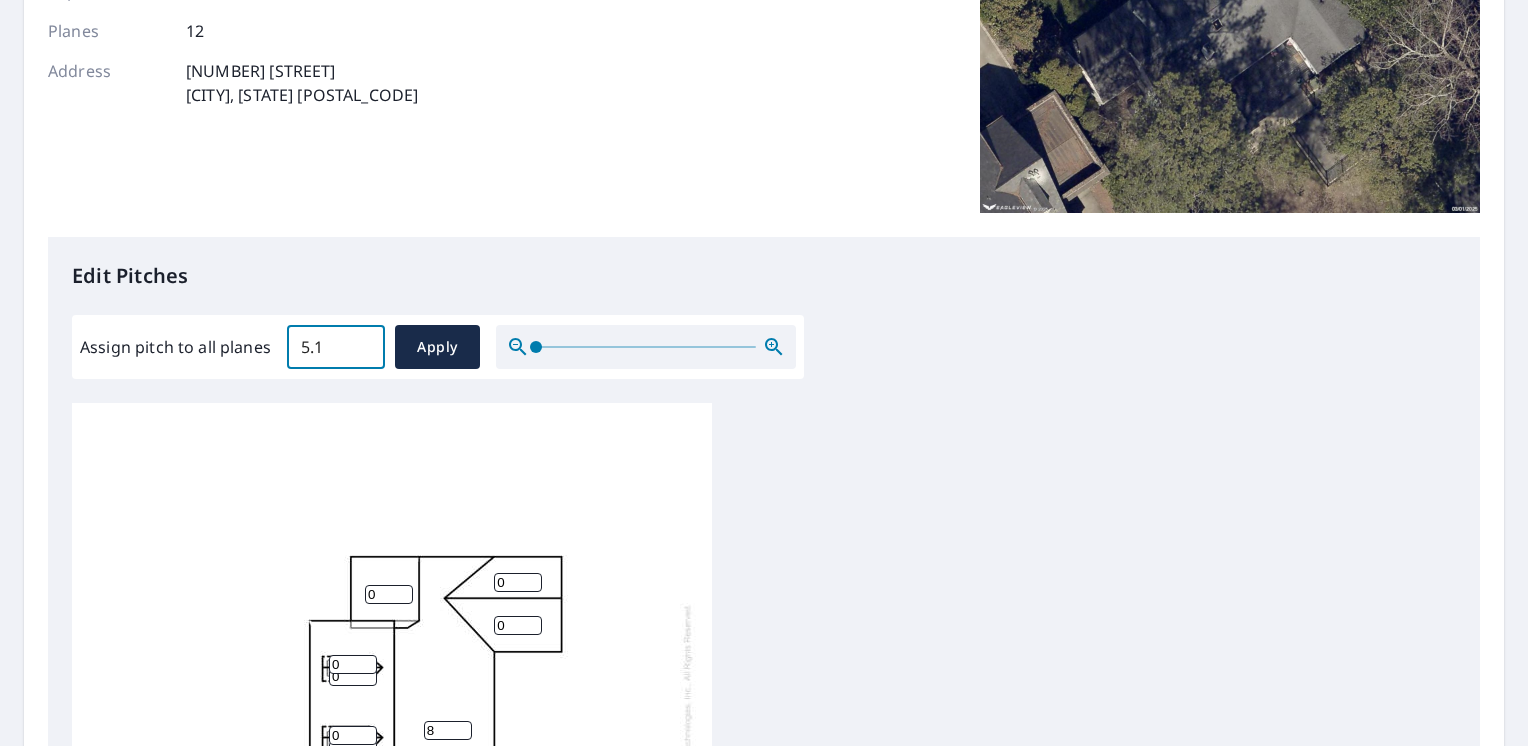 click on "5.1" at bounding box center [336, 347] 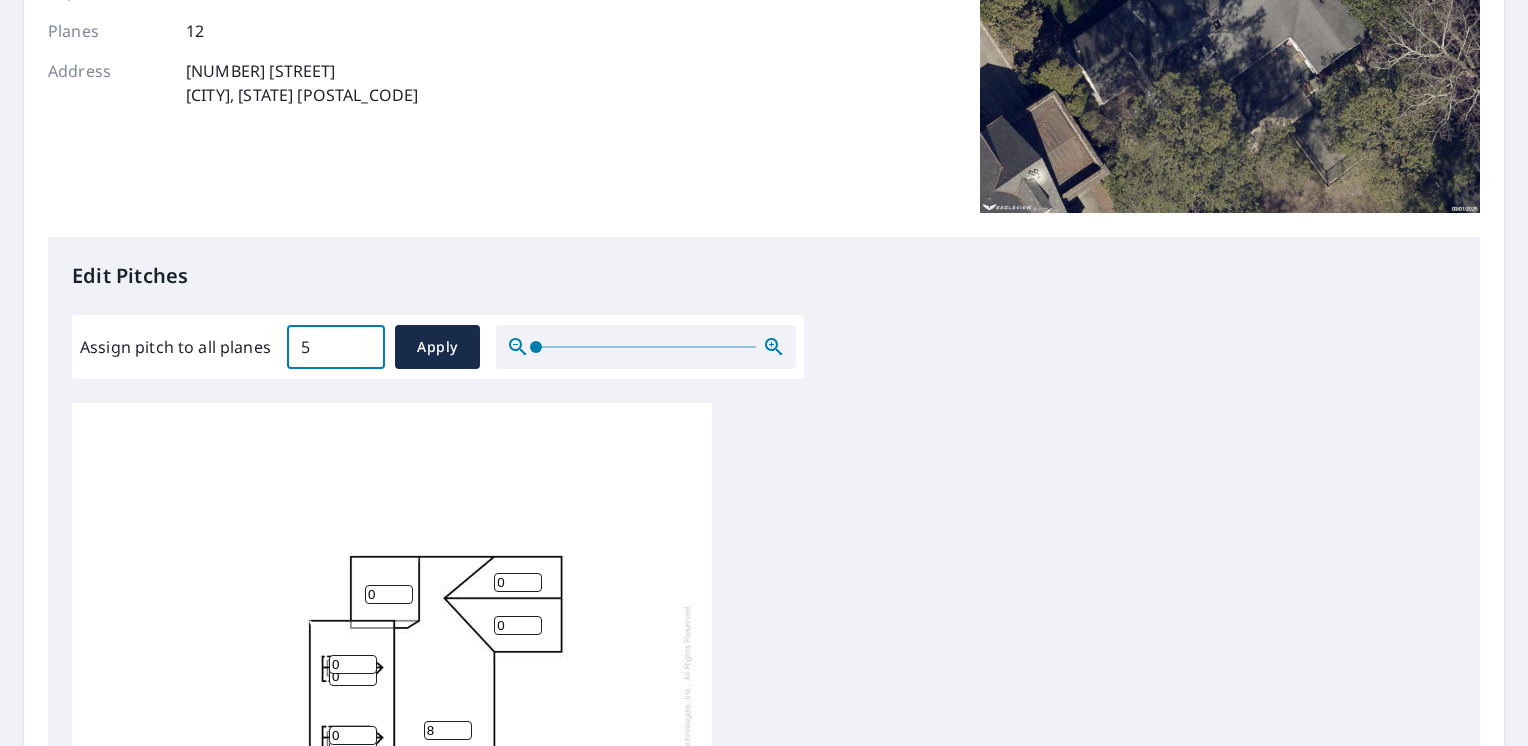 type on "5" 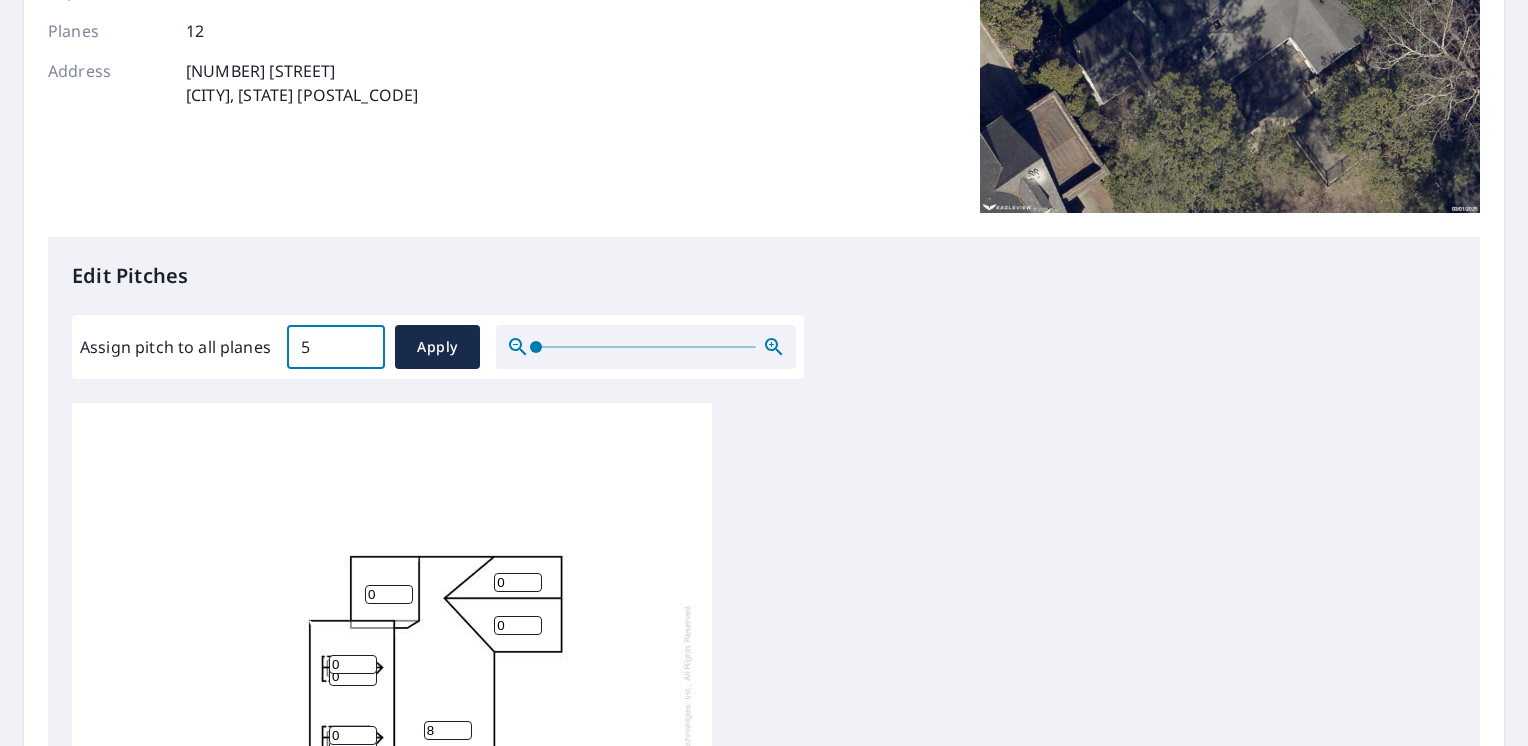 click on "5" at bounding box center [336, 347] 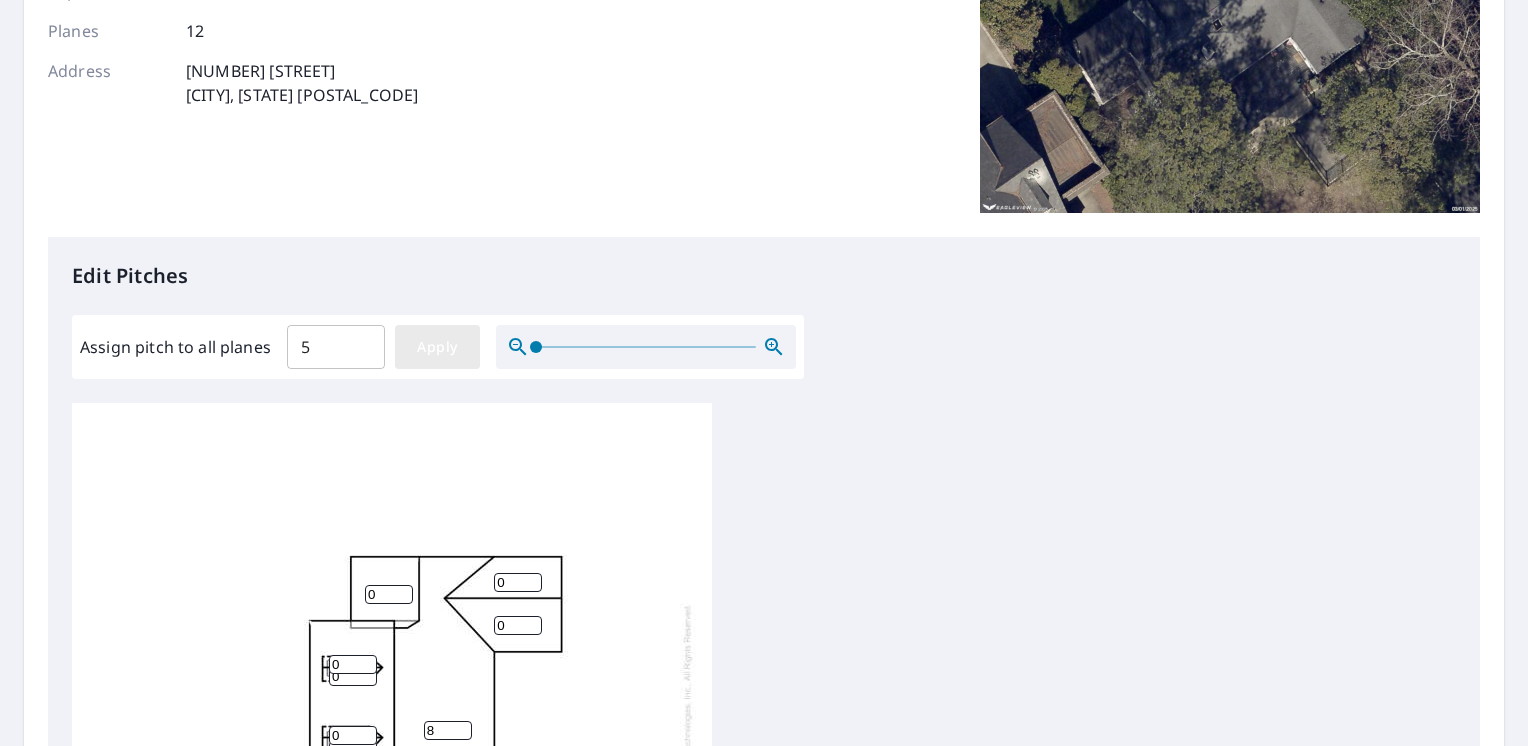 click on "Apply" at bounding box center (437, 347) 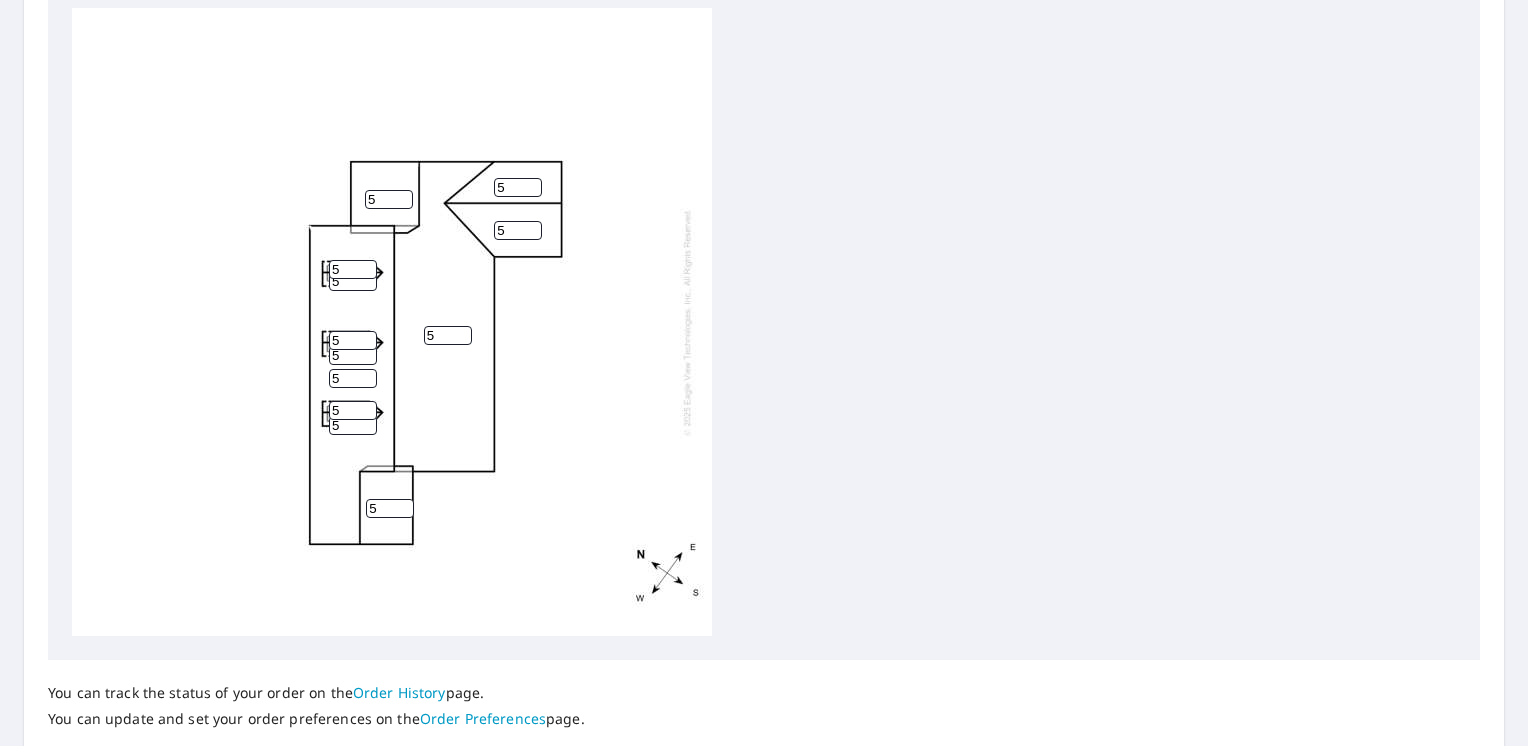 scroll, scrollTop: 700, scrollLeft: 0, axis: vertical 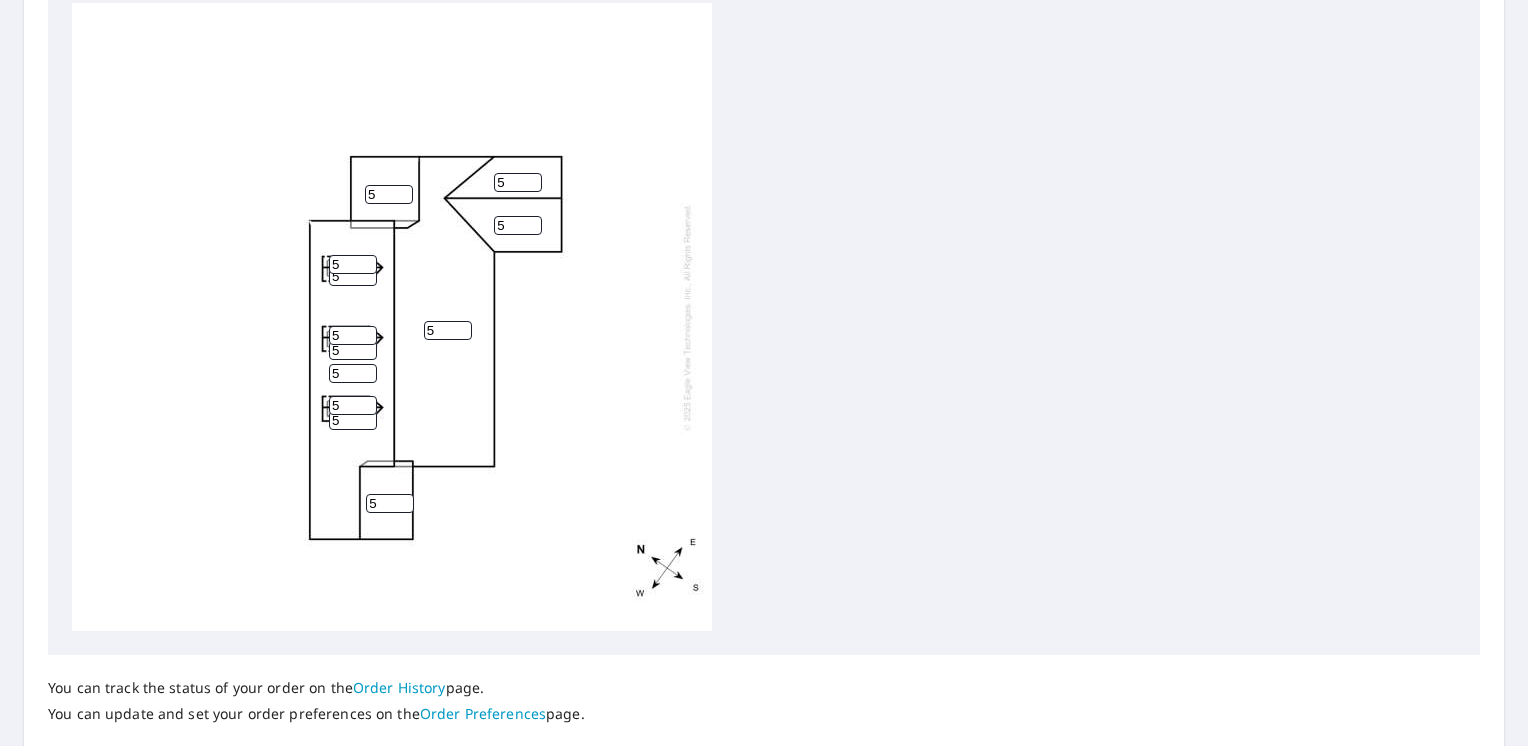 click on "5" at bounding box center [448, 330] 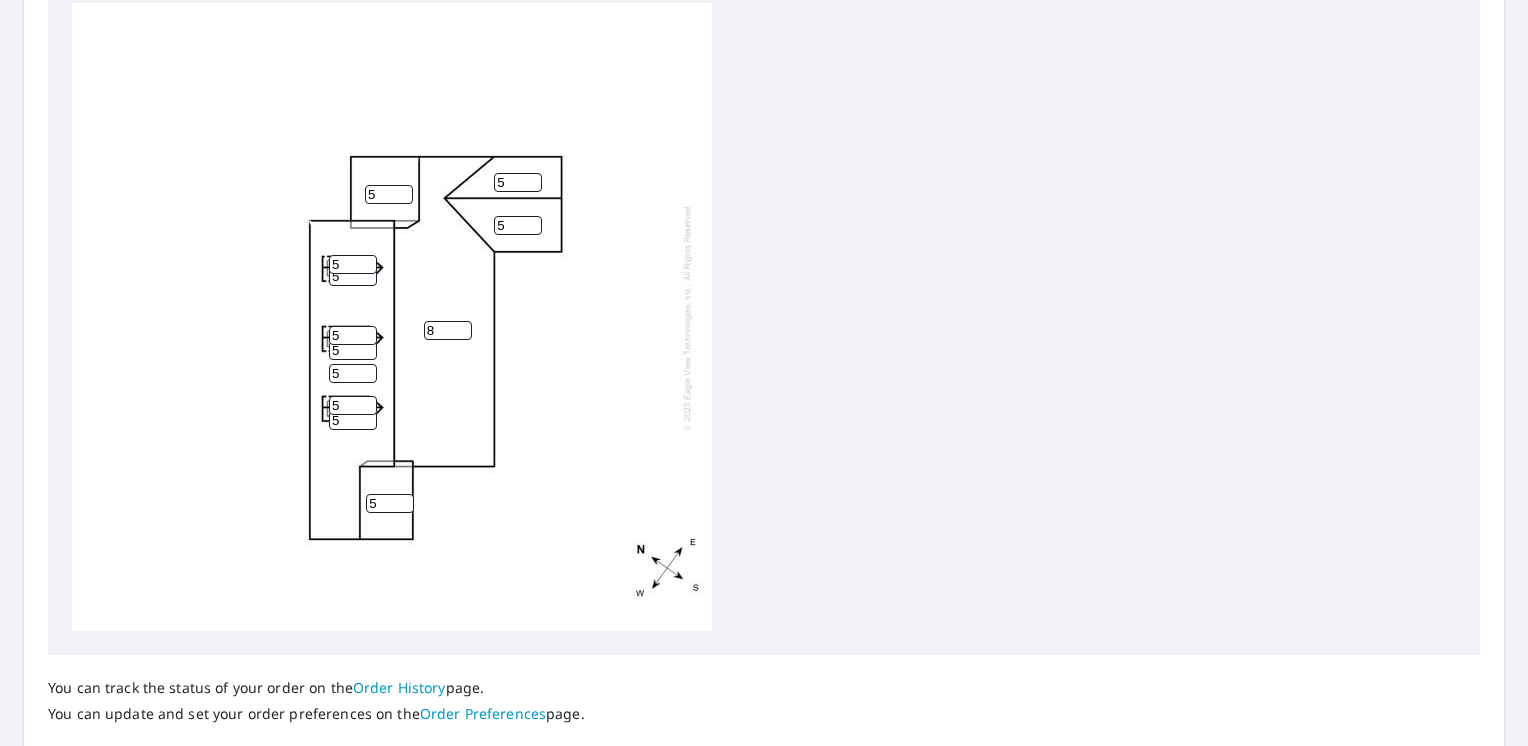 type on "8" 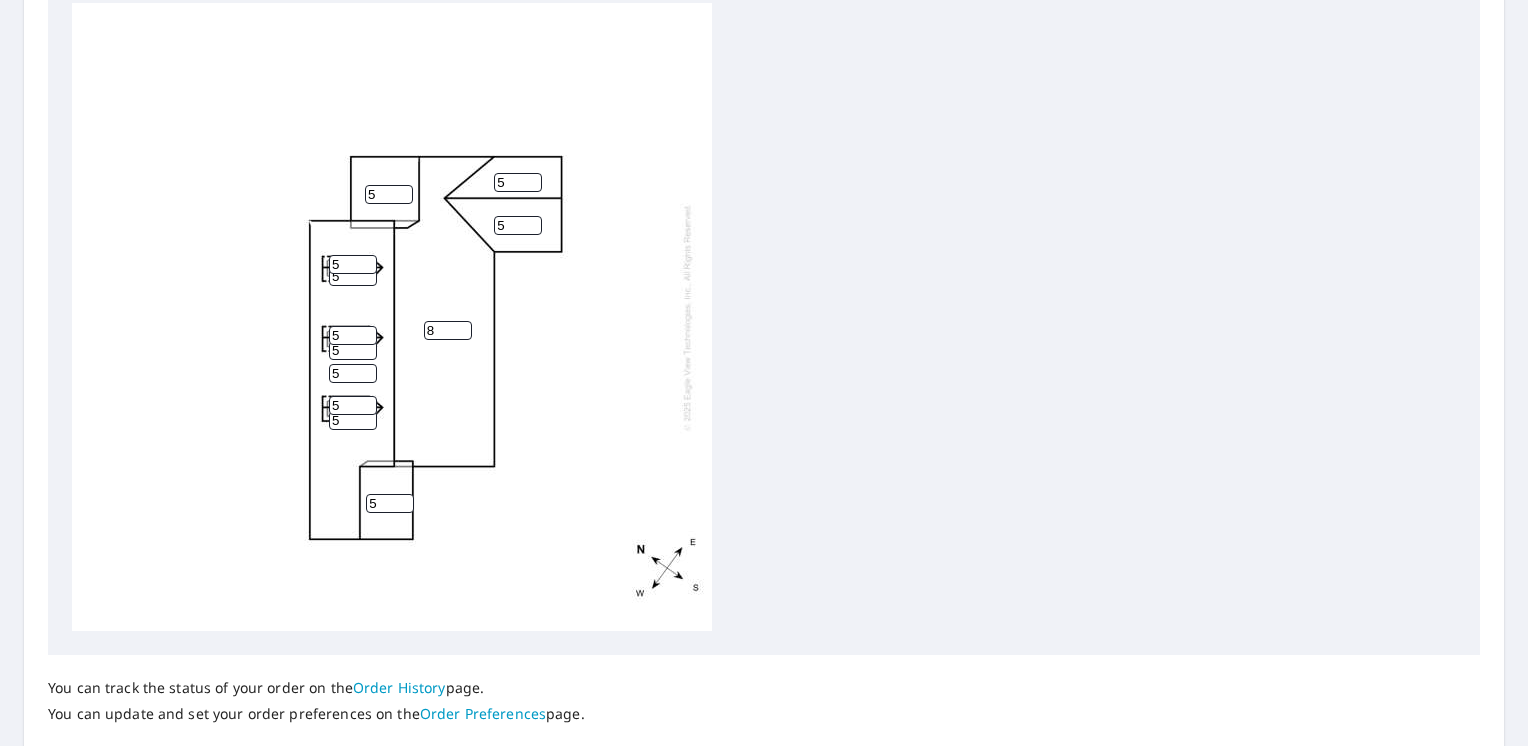 click on "5" at bounding box center (353, 373) 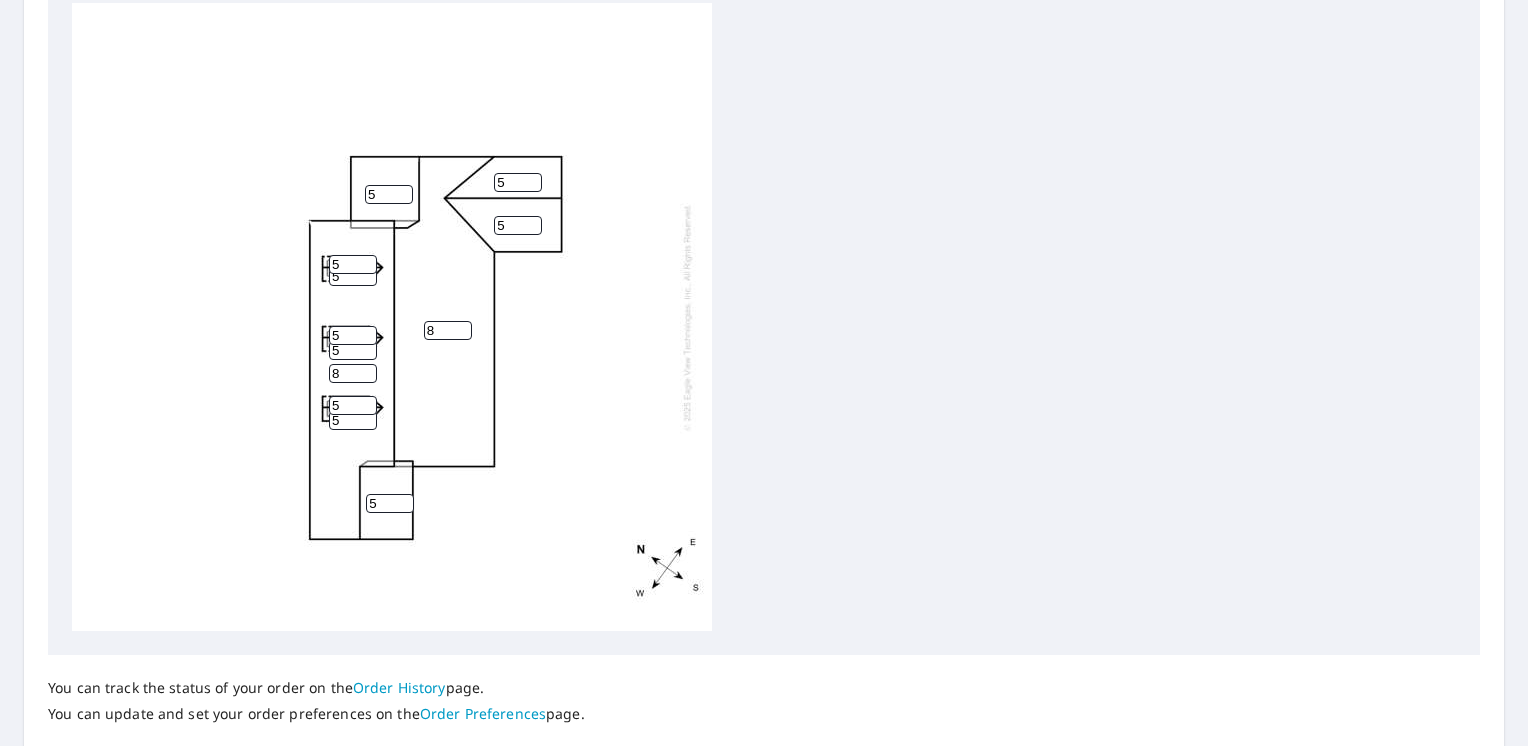 type on "8" 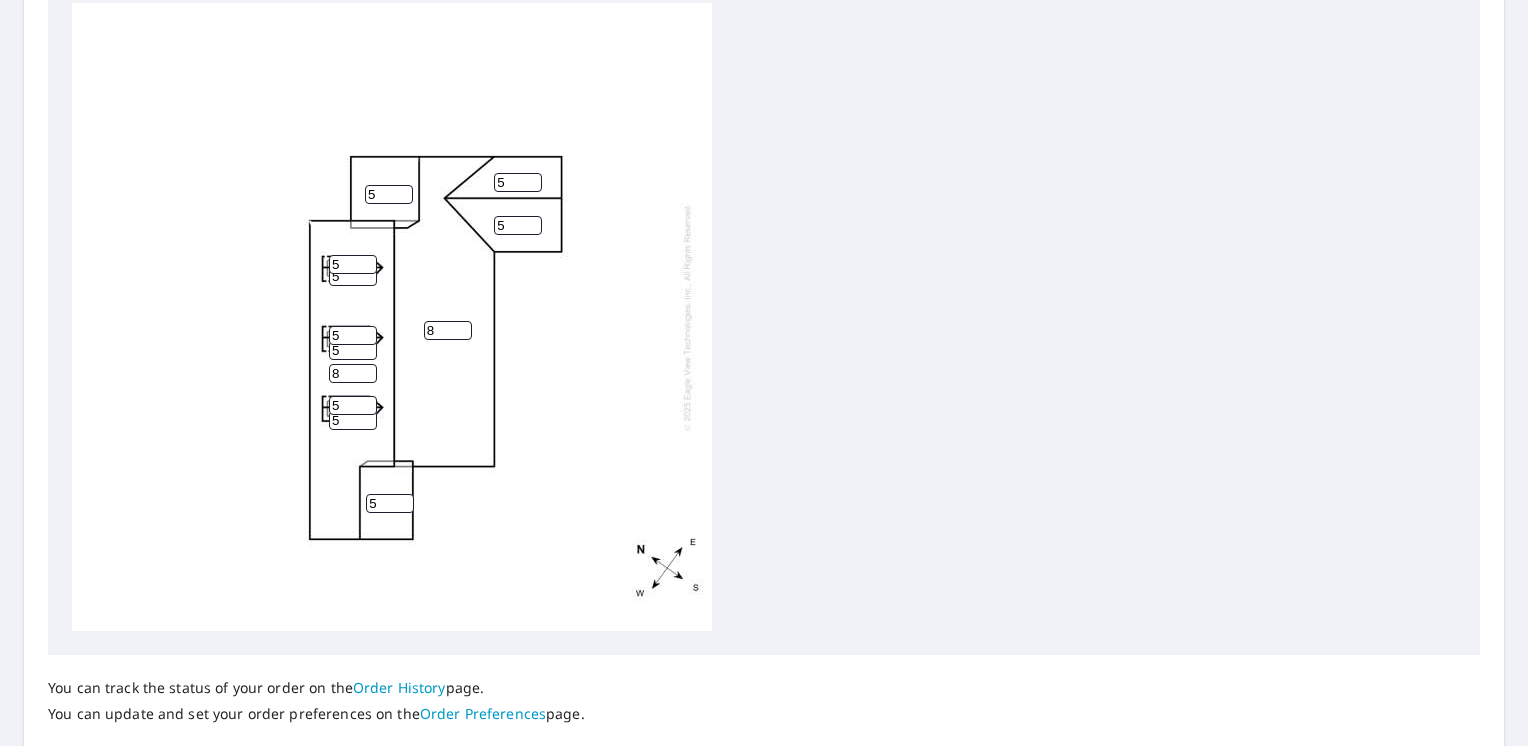 click on "5" at bounding box center [390, 503] 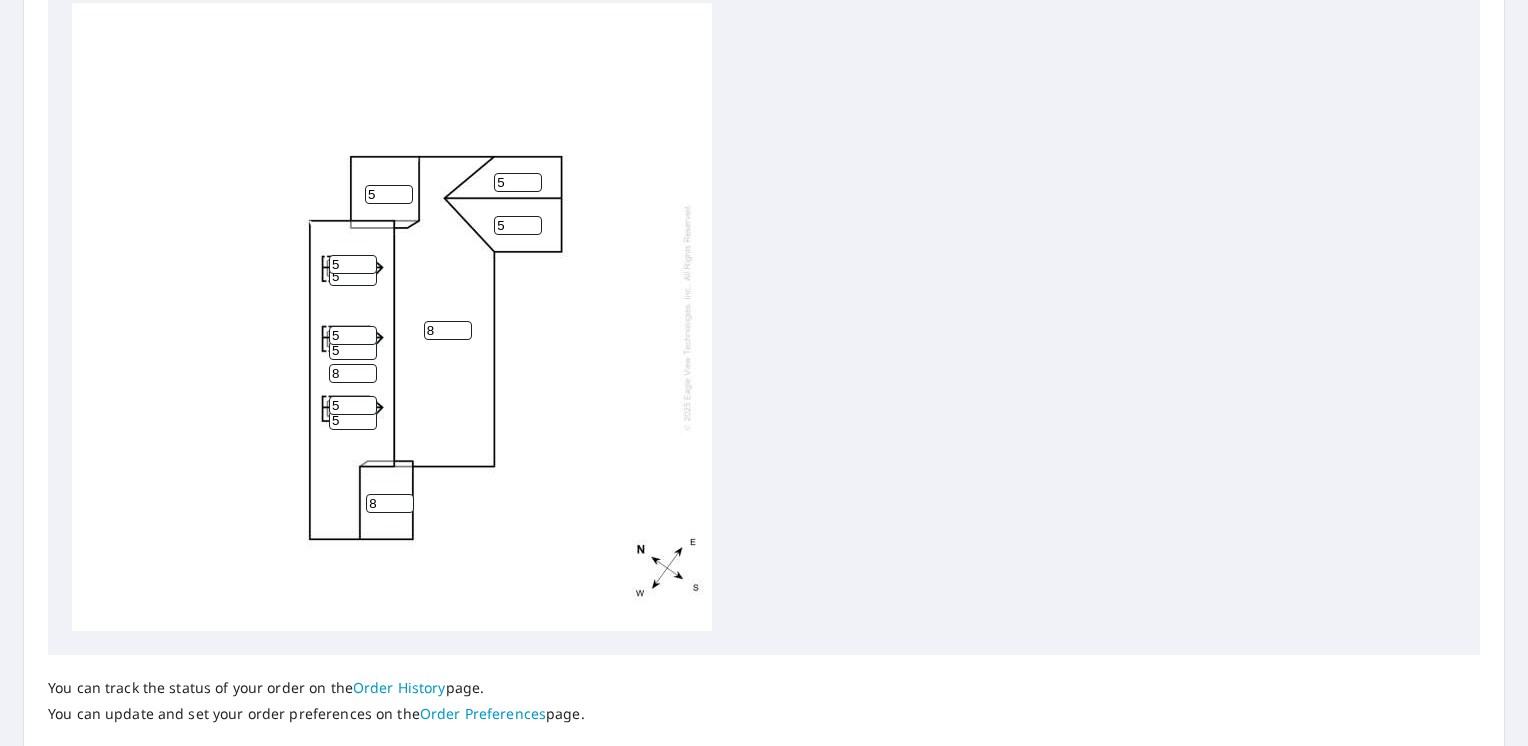 type on "8" 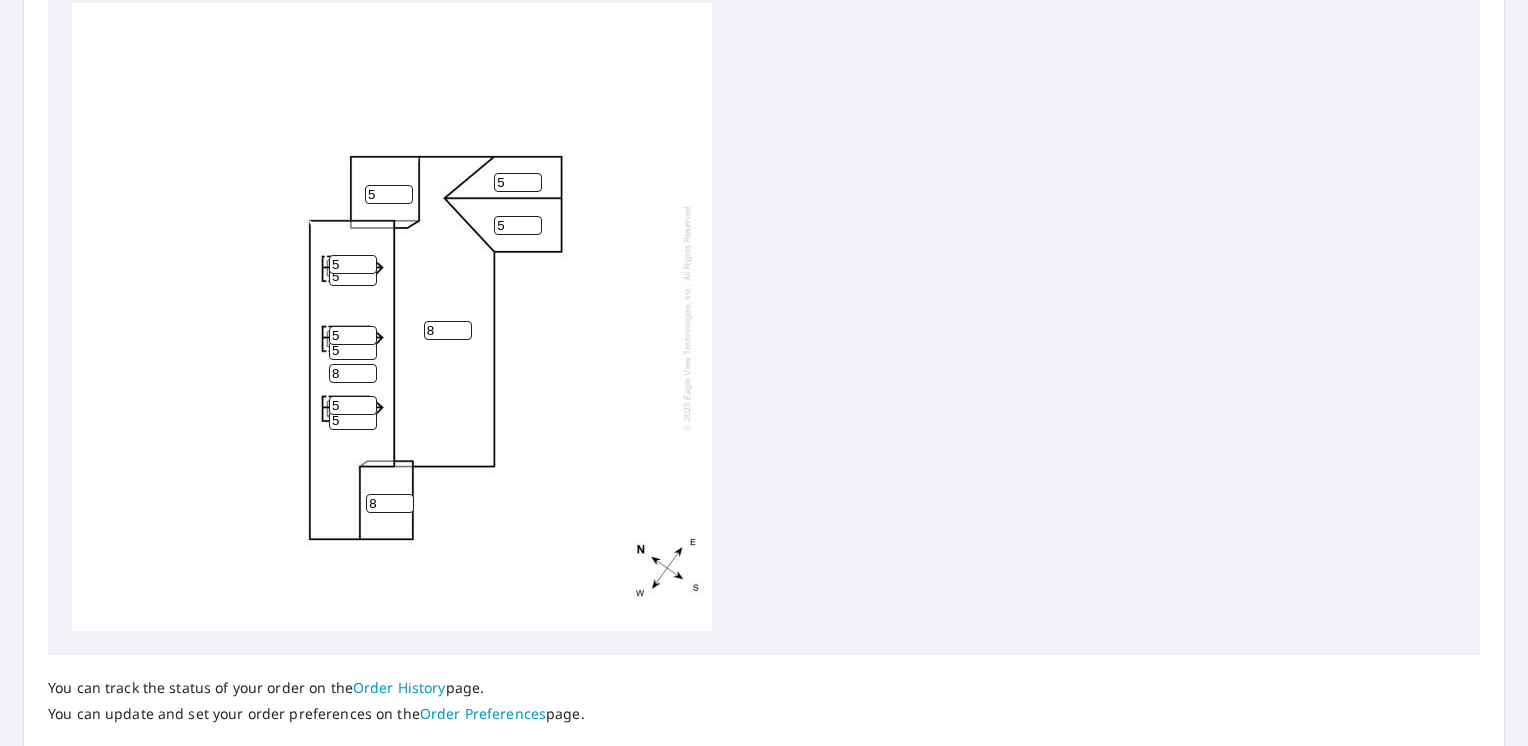 click on "5" at bounding box center (389, 194) 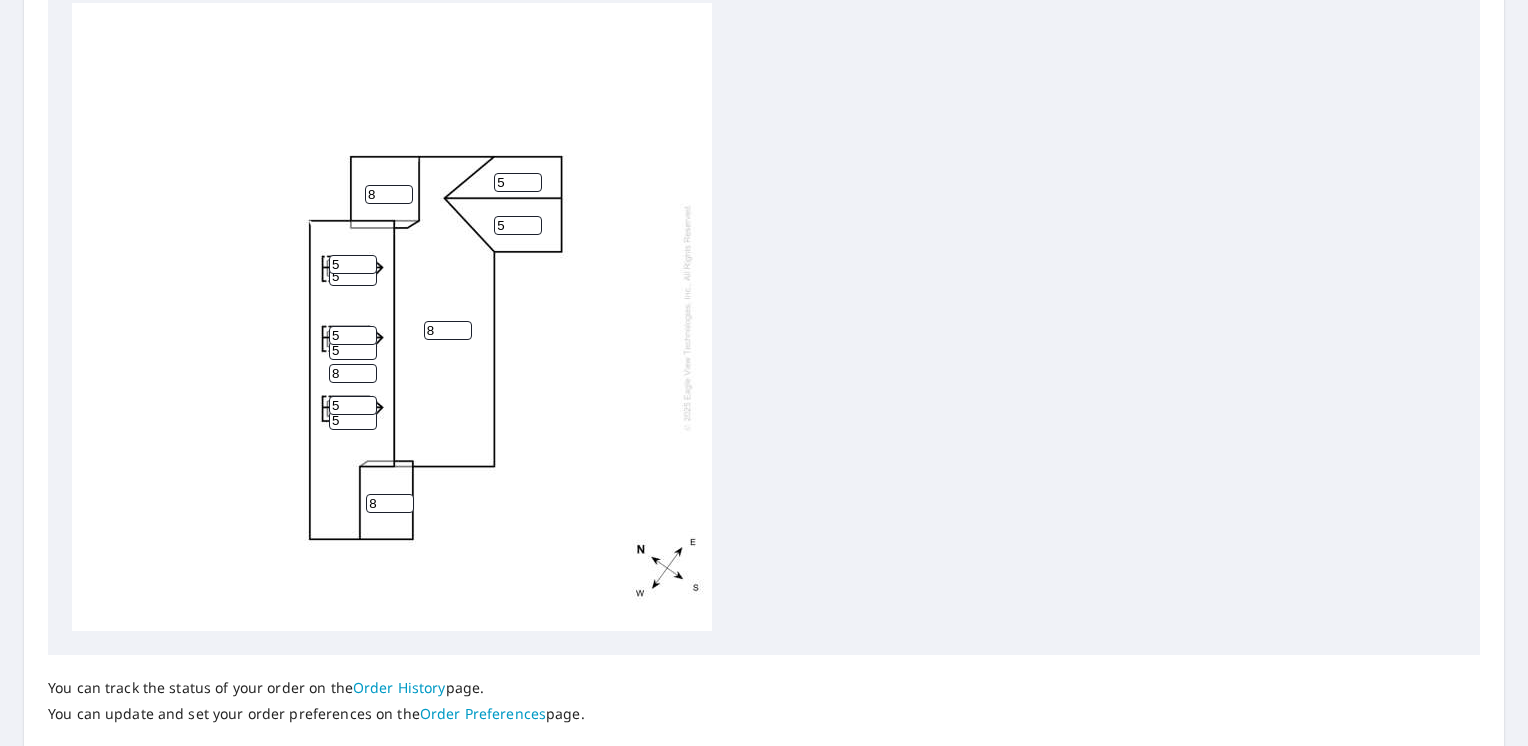 type on "8" 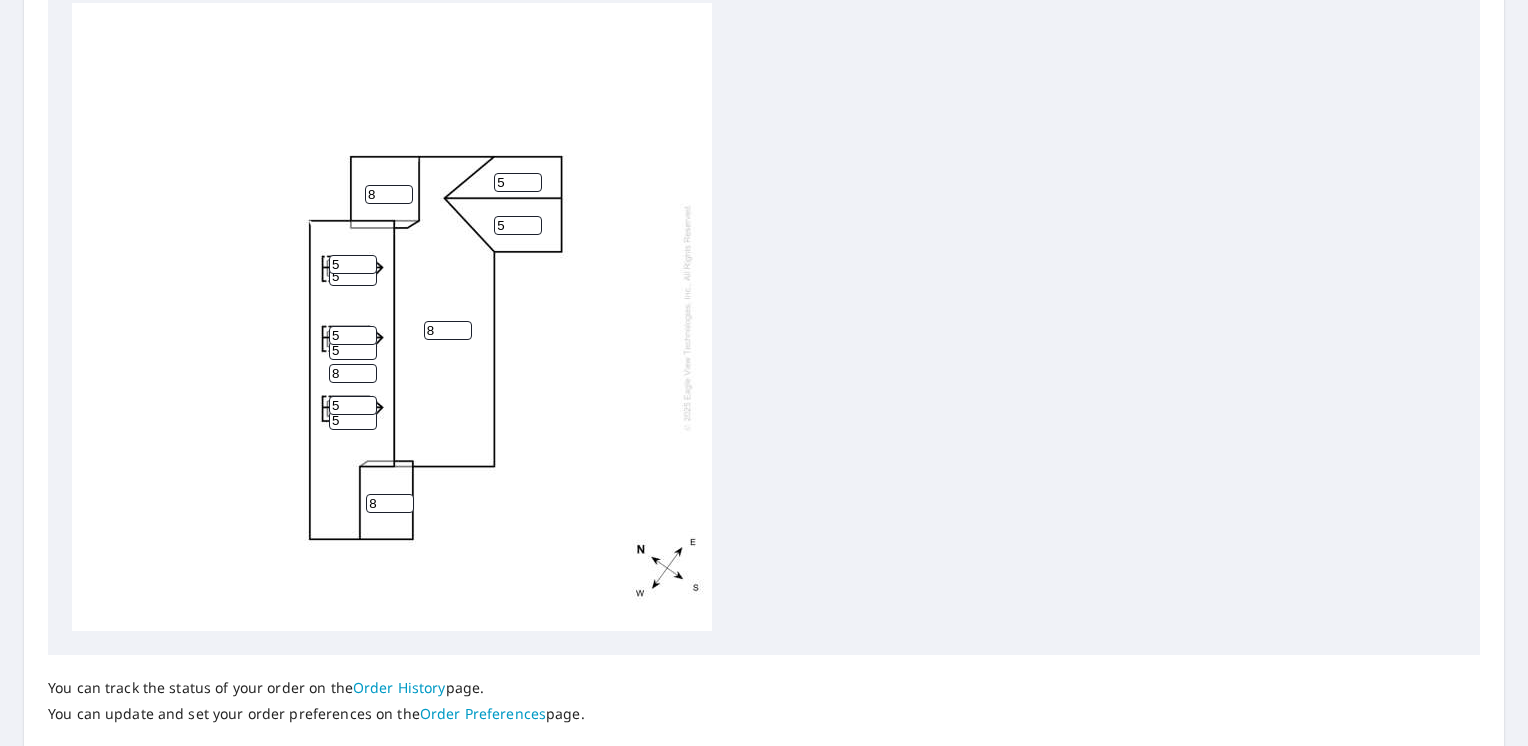 click on "5" at bounding box center [518, 182] 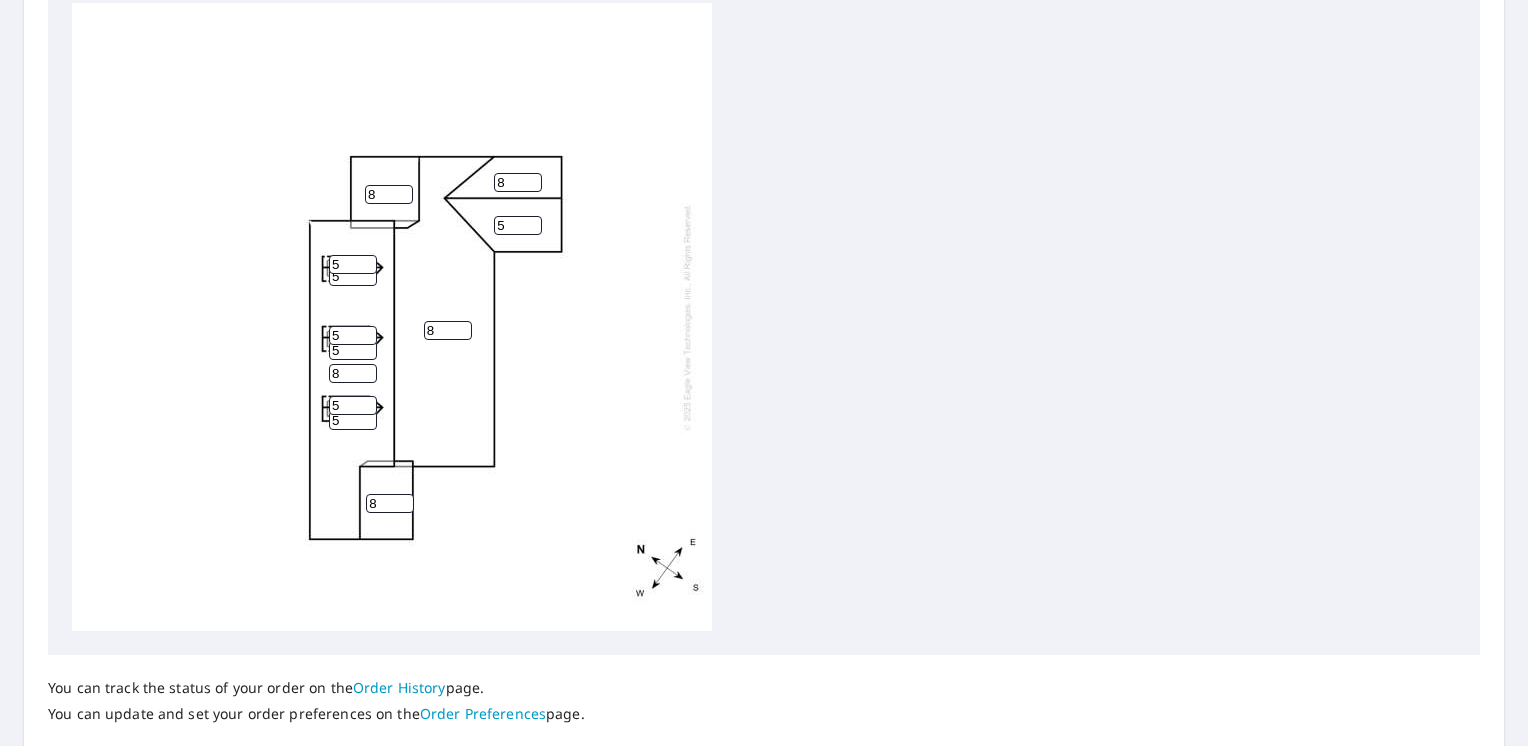 type on "8" 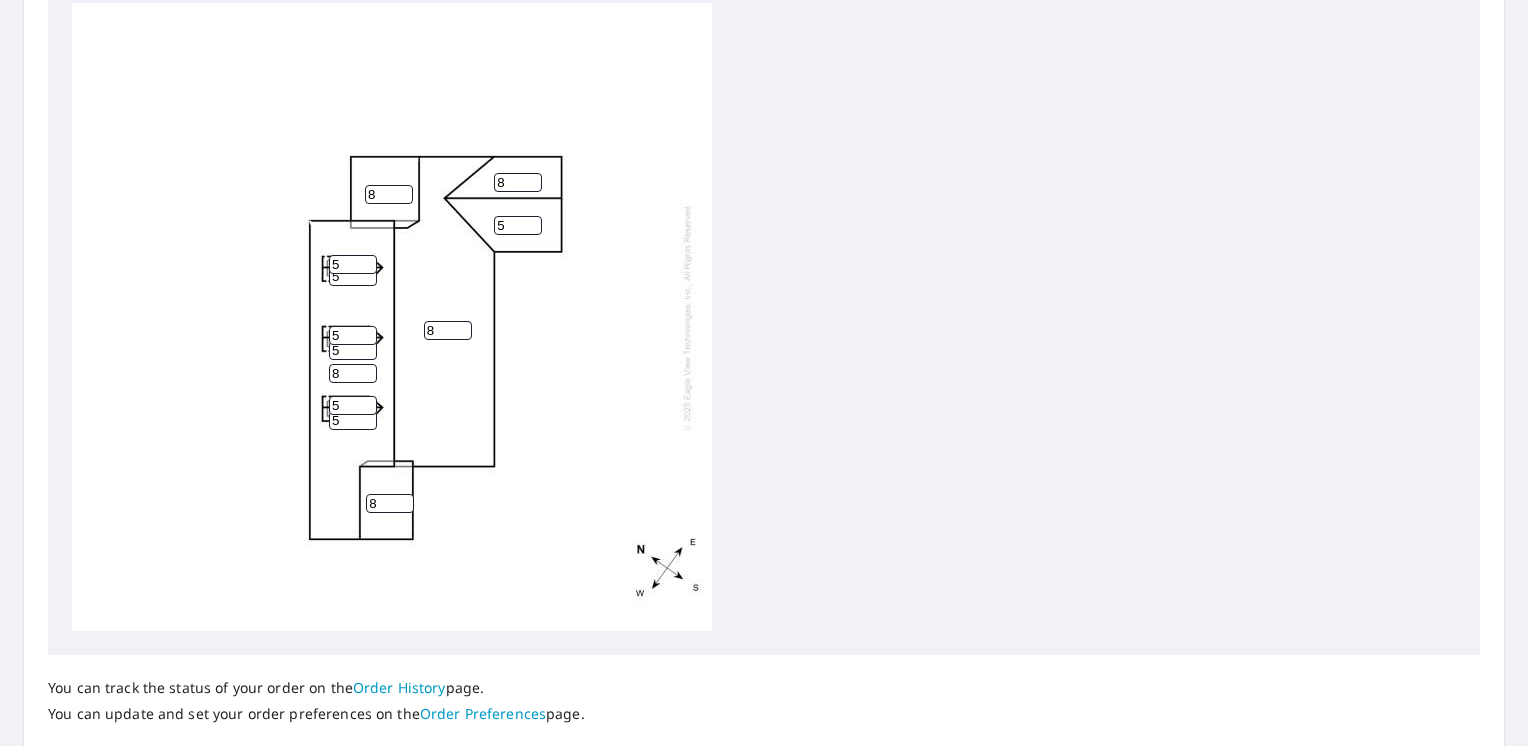 click on "5" at bounding box center (518, 225) 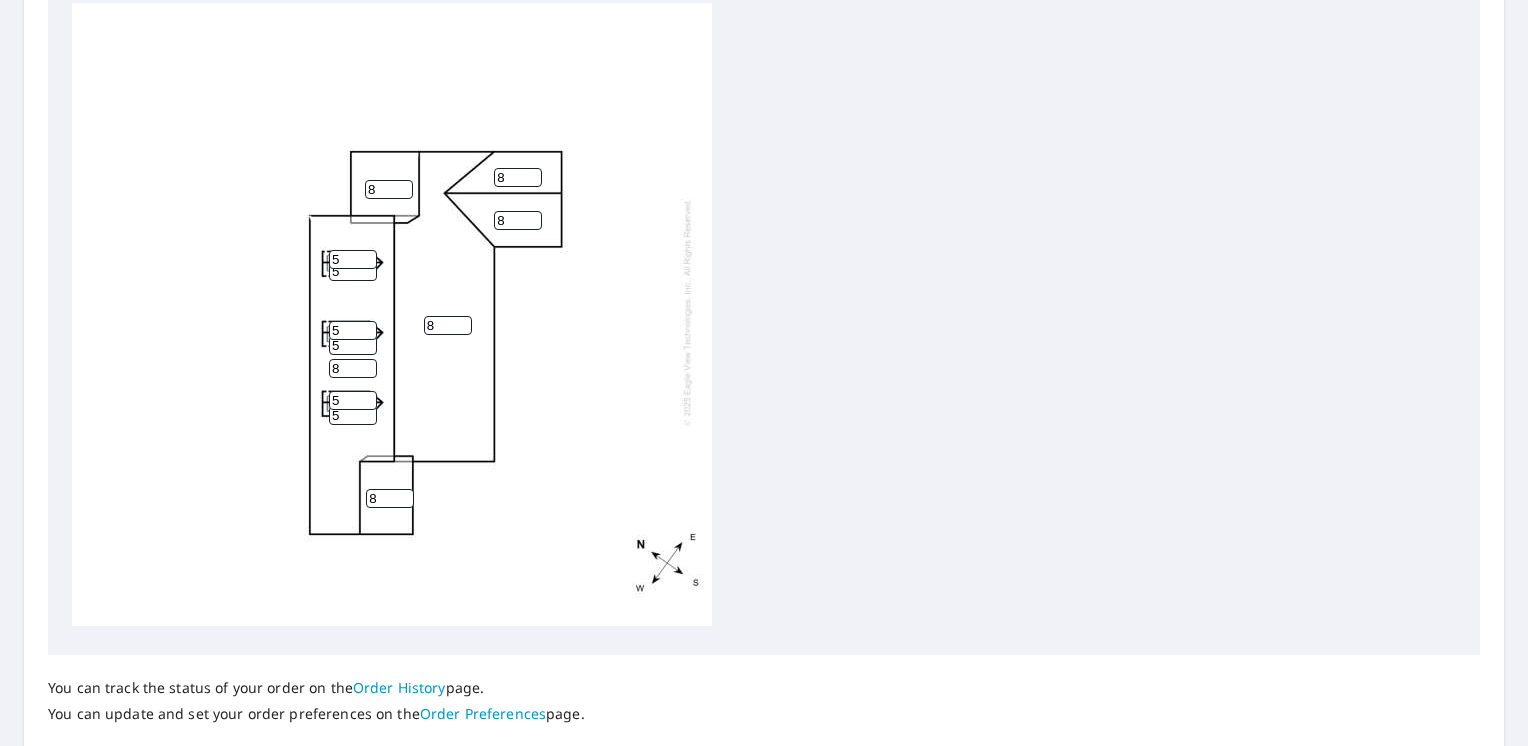 scroll, scrollTop: 20, scrollLeft: 0, axis: vertical 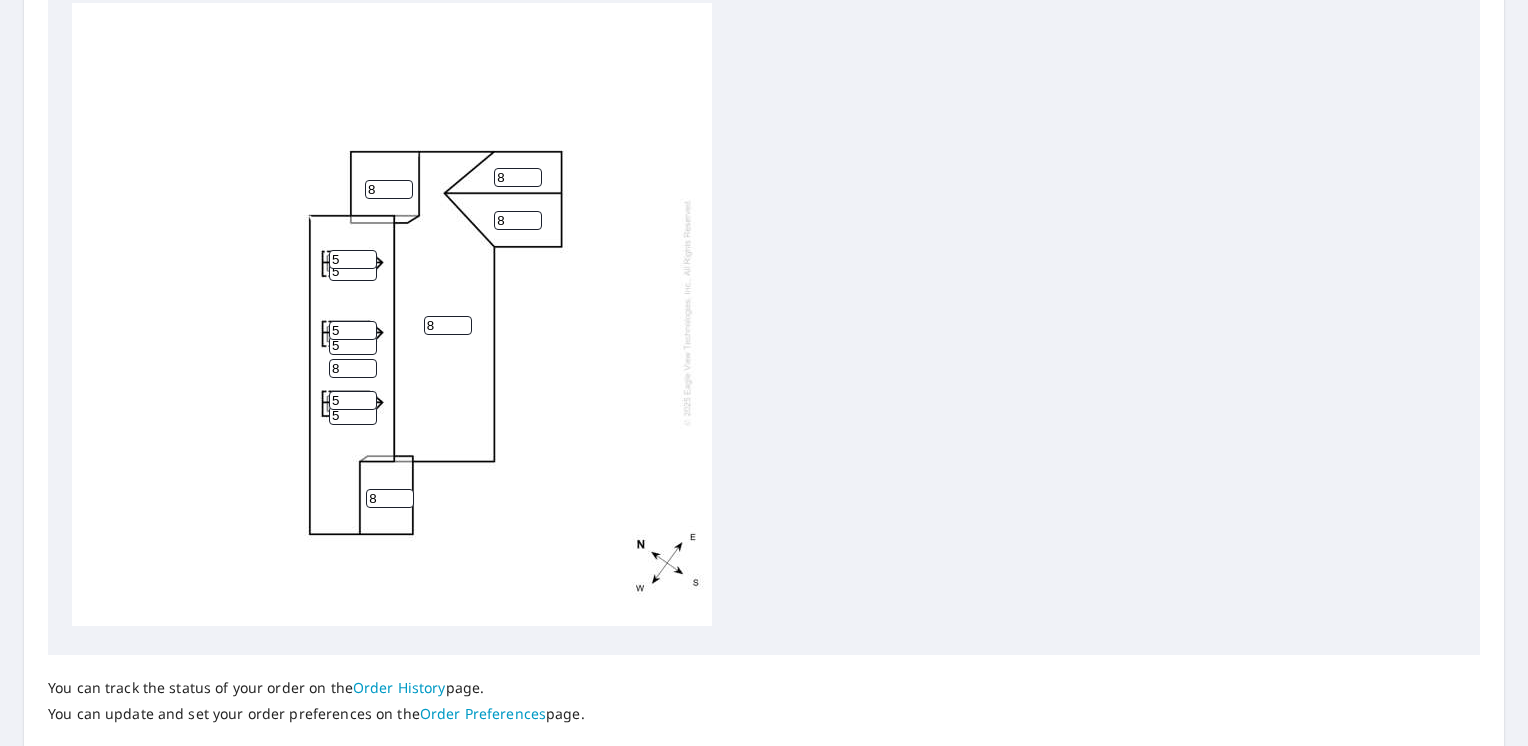 type on "8" 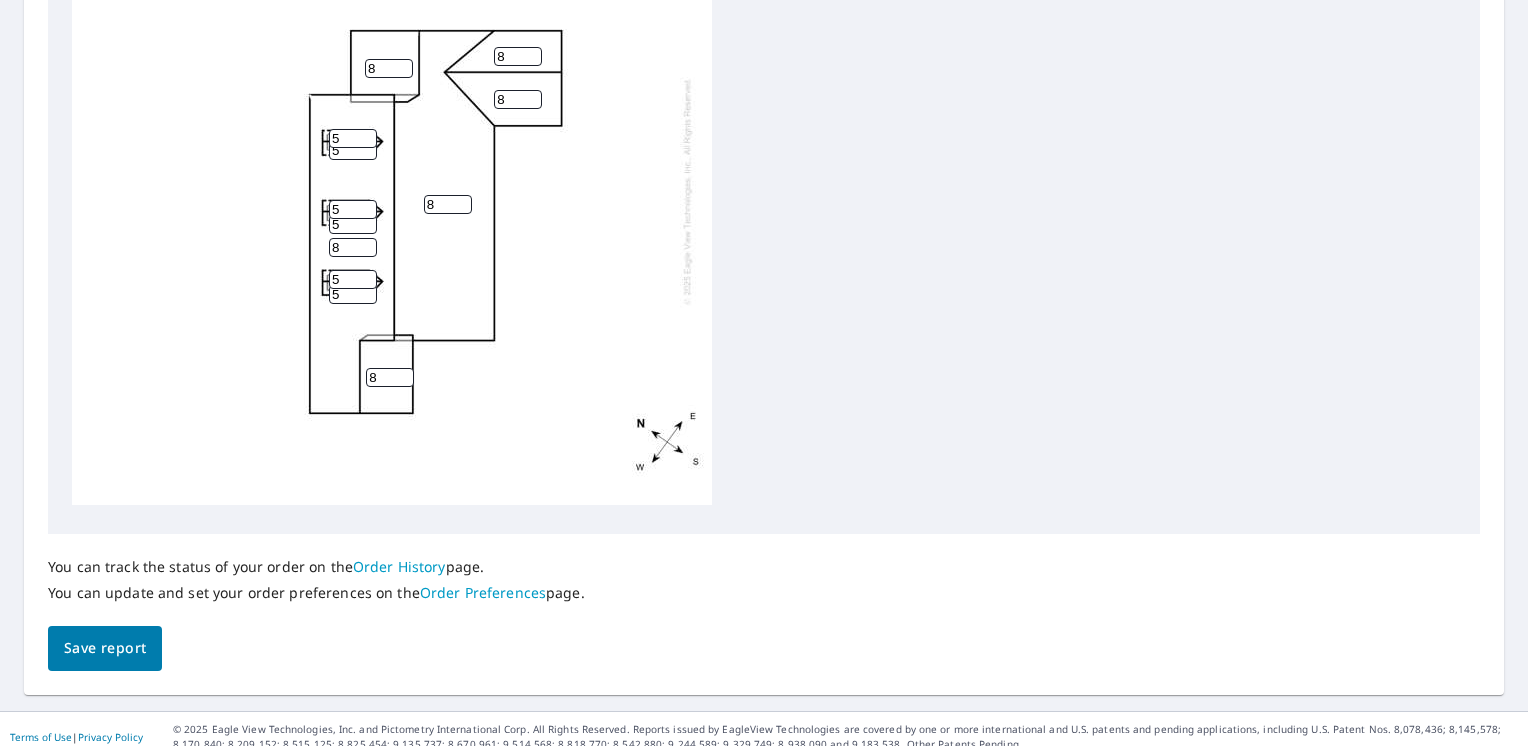 scroll, scrollTop: 836, scrollLeft: 0, axis: vertical 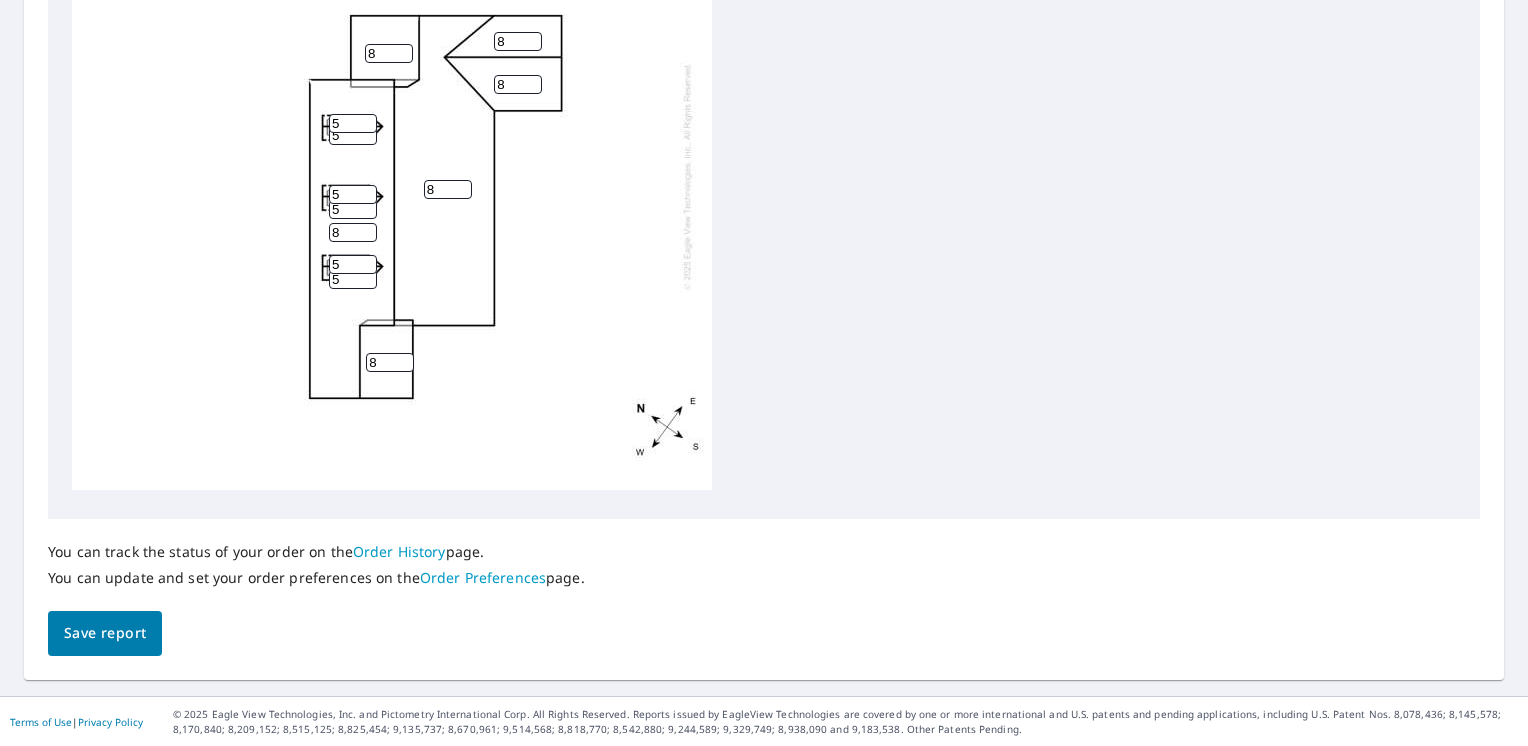 click on "Save report" at bounding box center (105, 633) 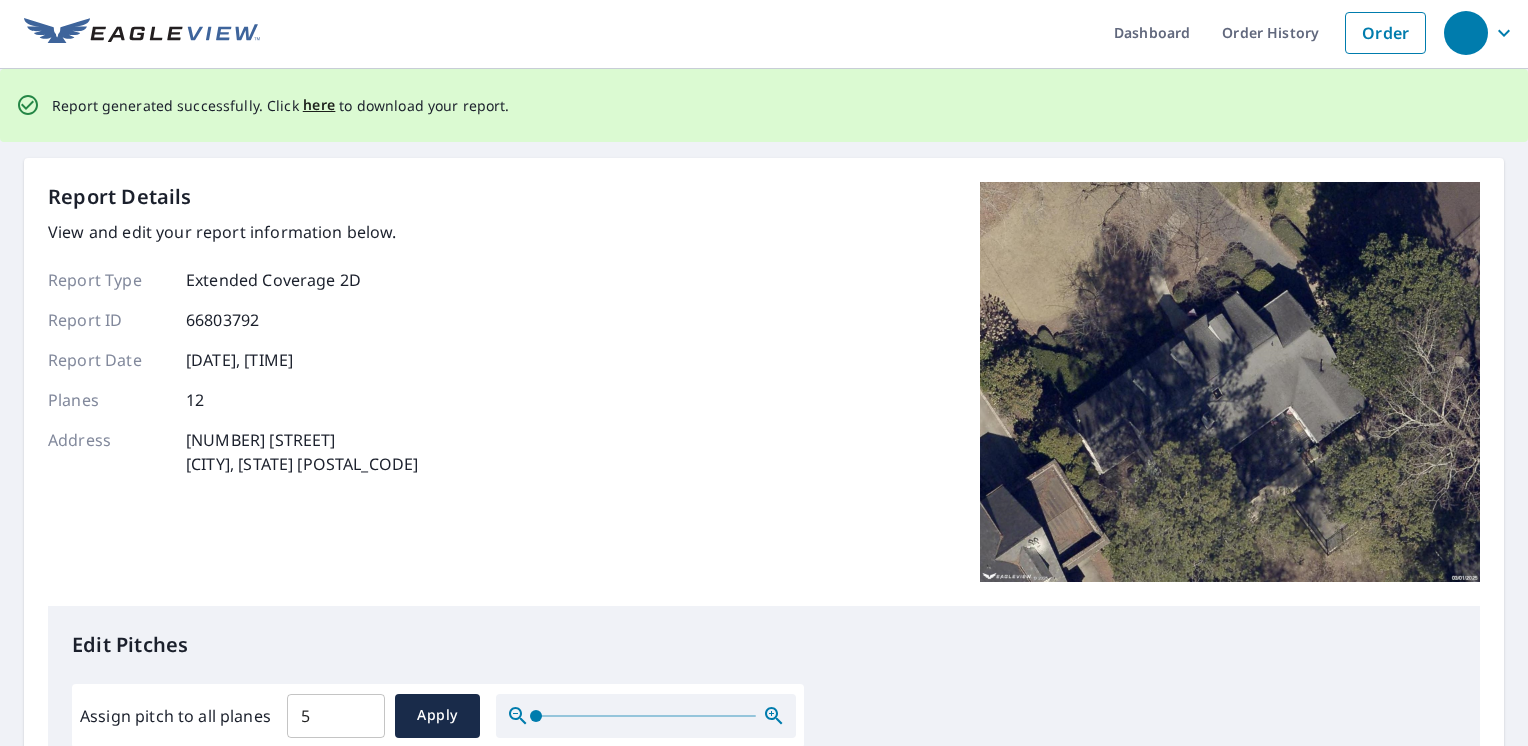 scroll, scrollTop: 0, scrollLeft: 0, axis: both 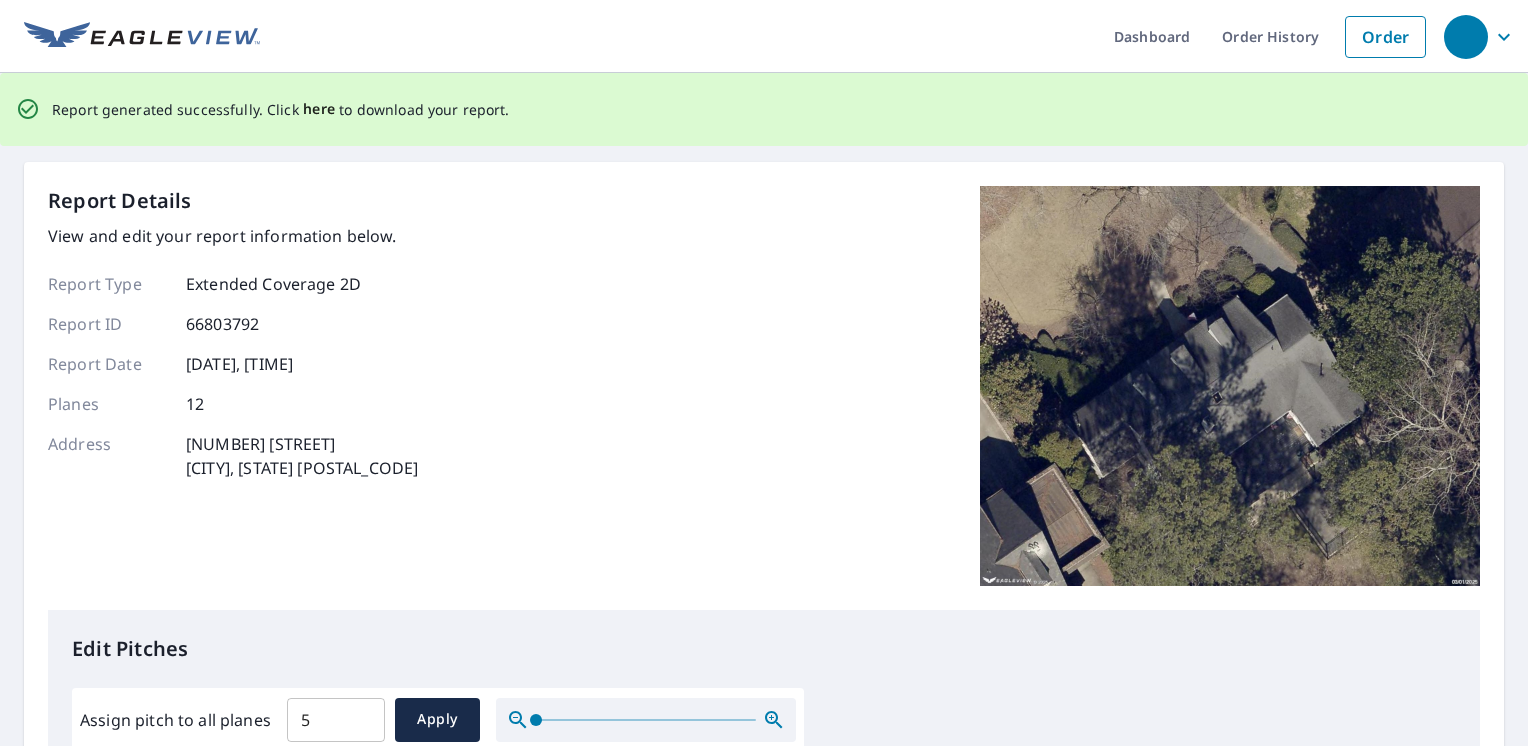 click on "here" at bounding box center (319, 109) 